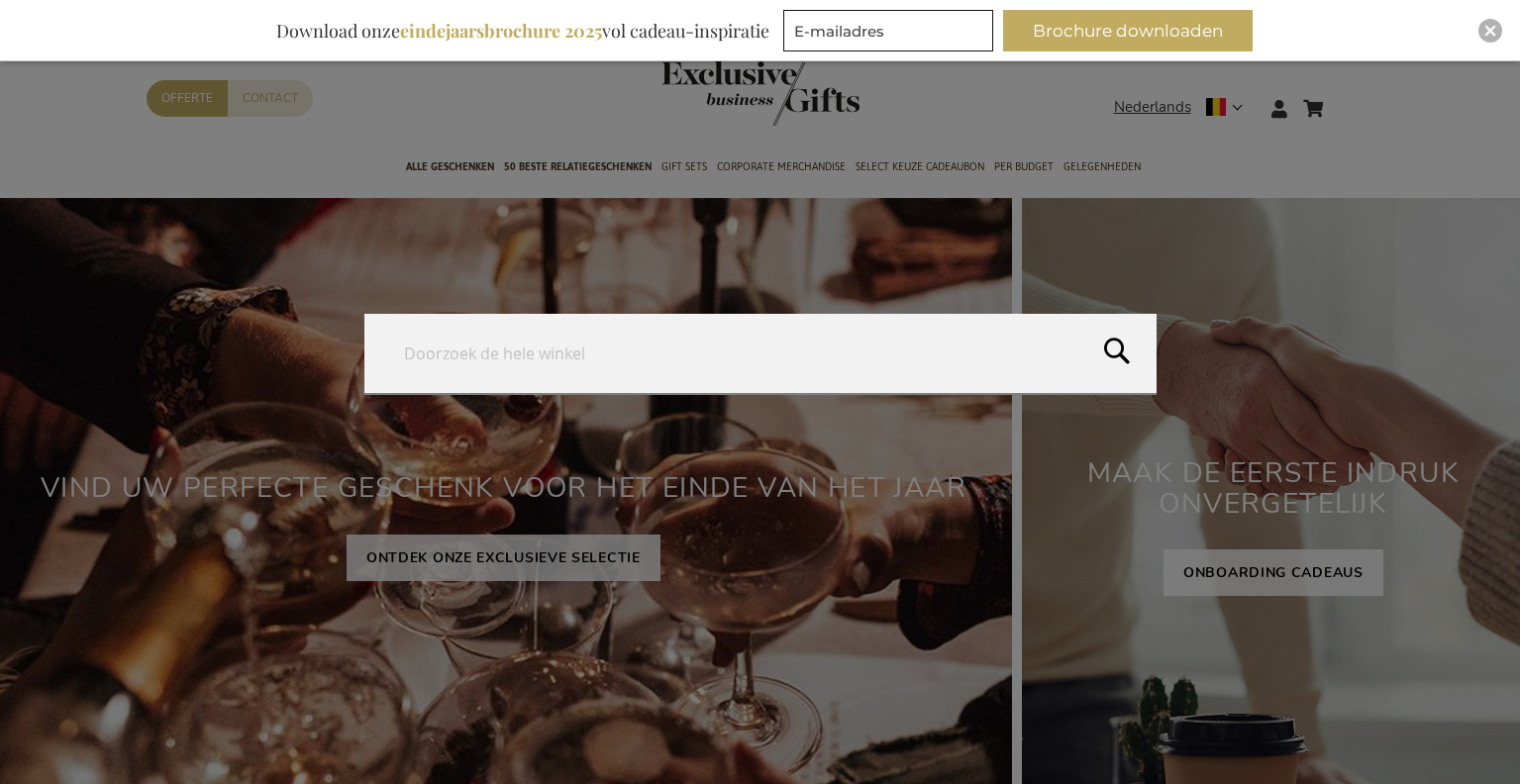 scroll, scrollTop: 0, scrollLeft: 0, axis: both 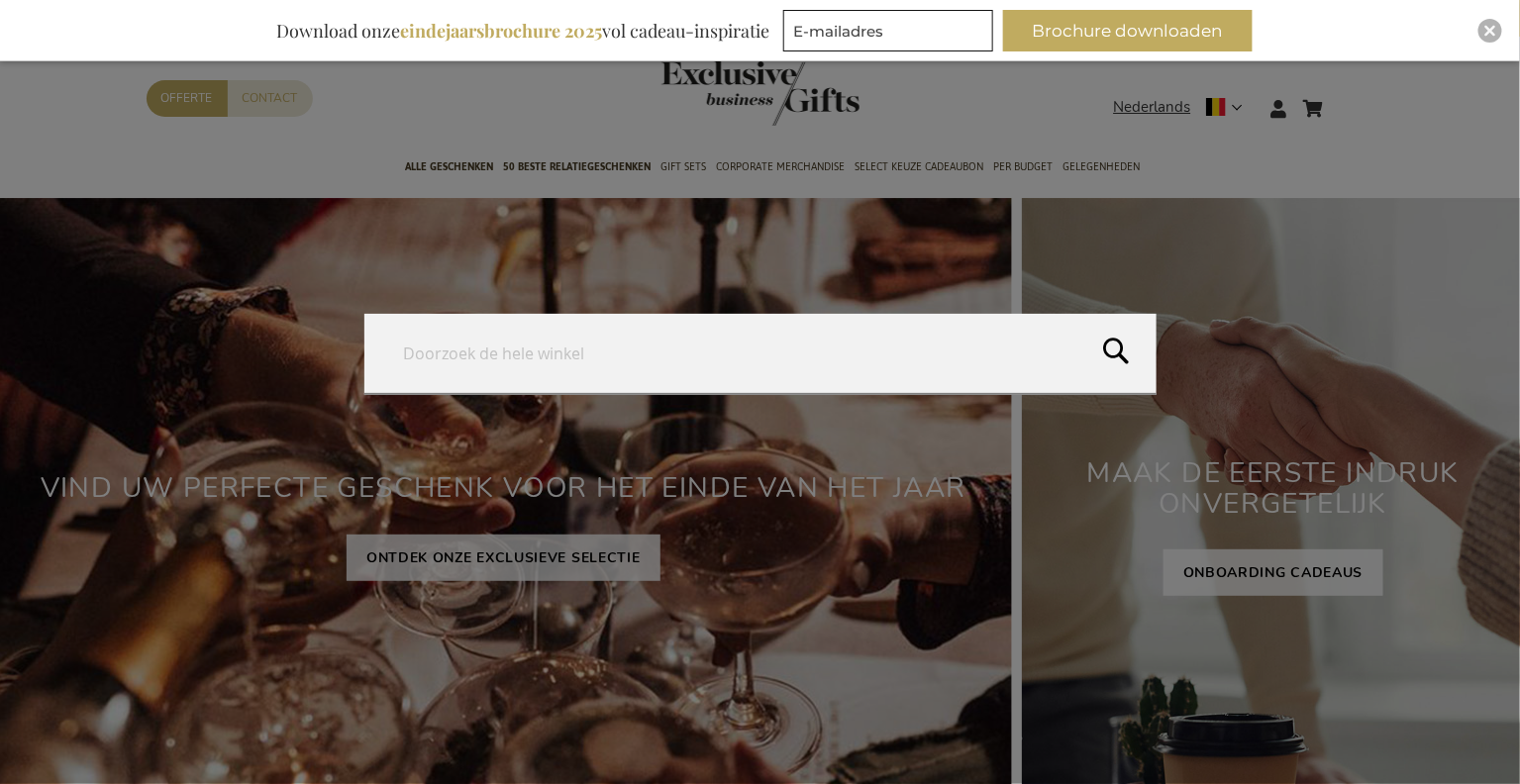 type on "flore" 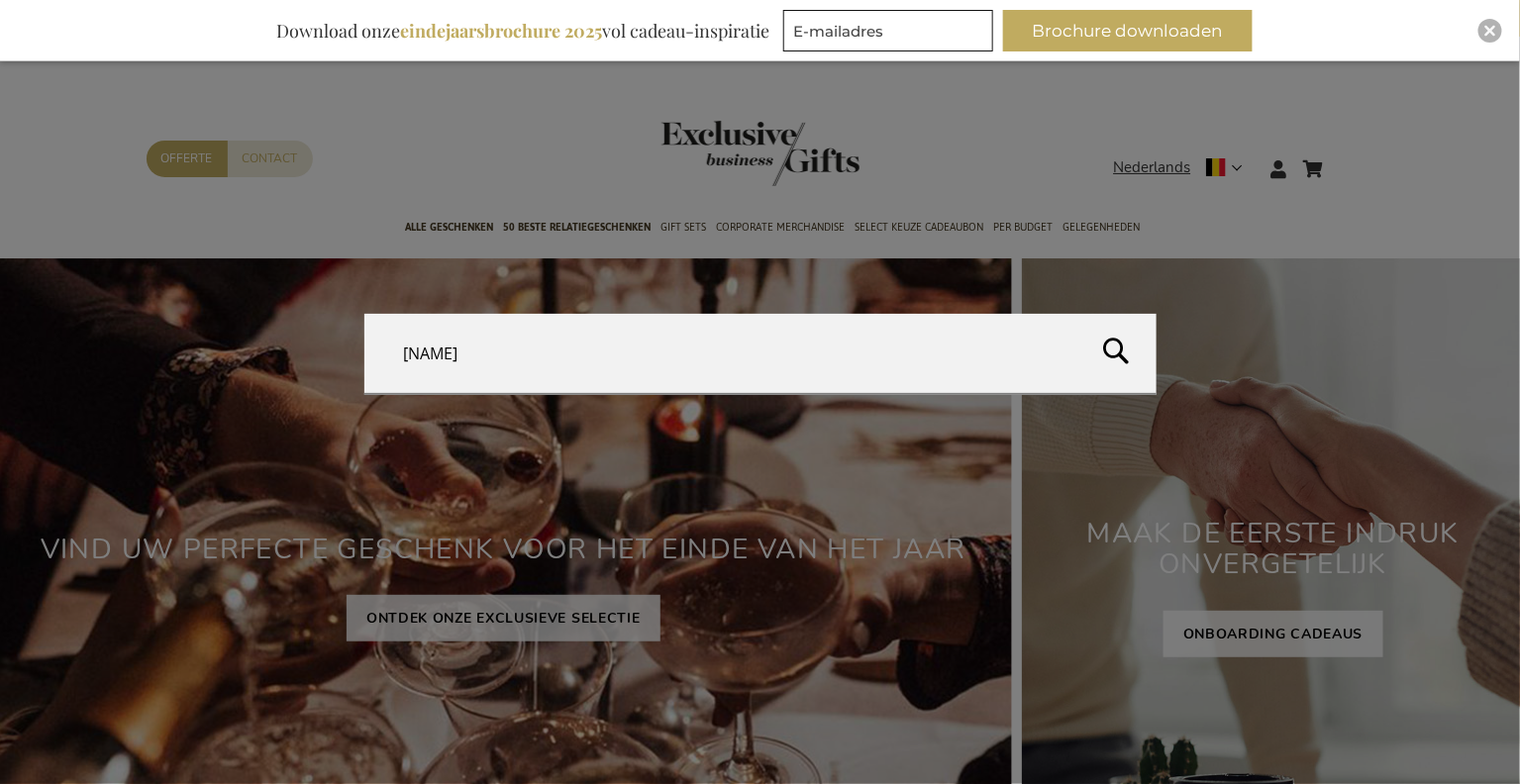 type on "neuhaus" 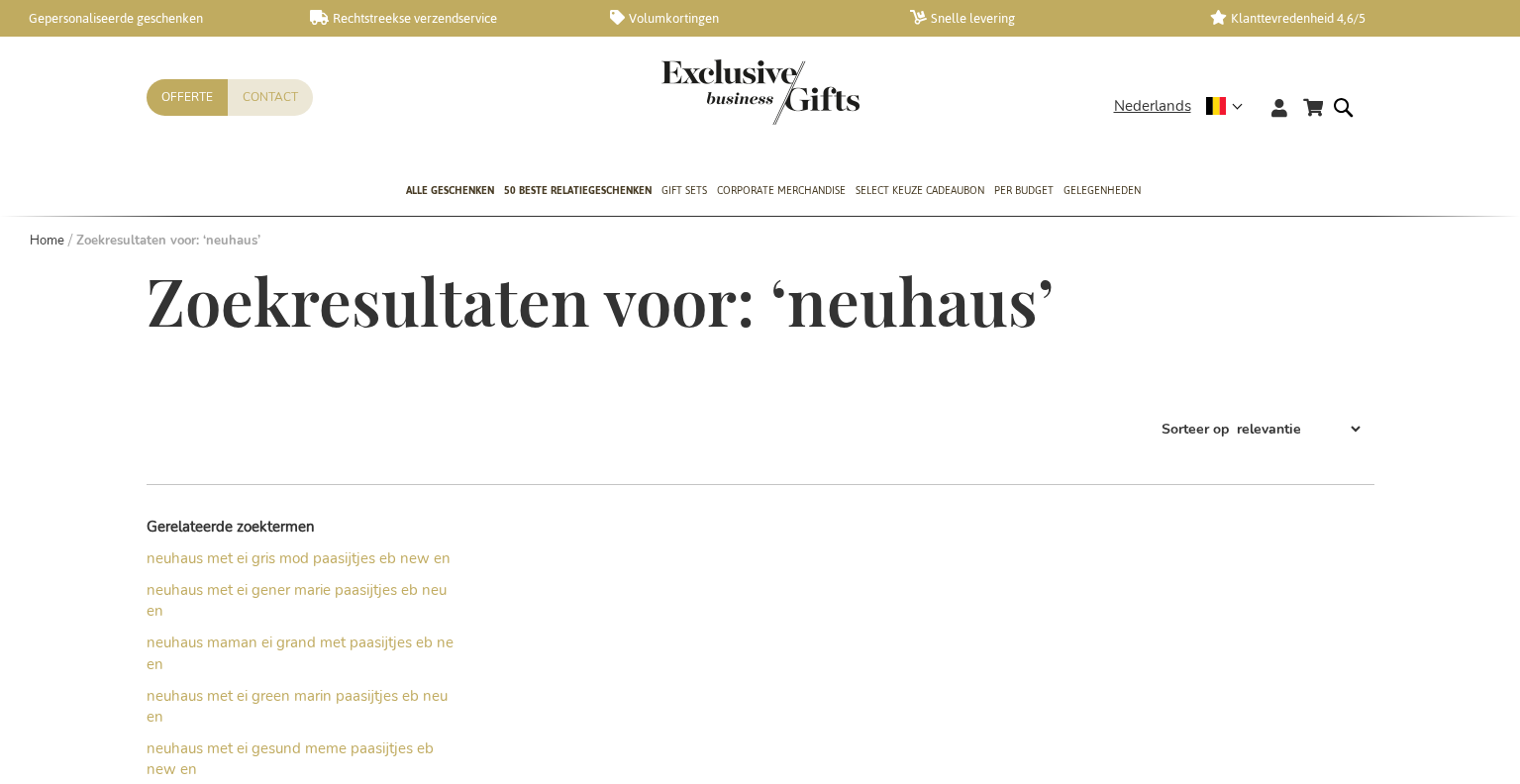 scroll, scrollTop: 226, scrollLeft: 0, axis: vertical 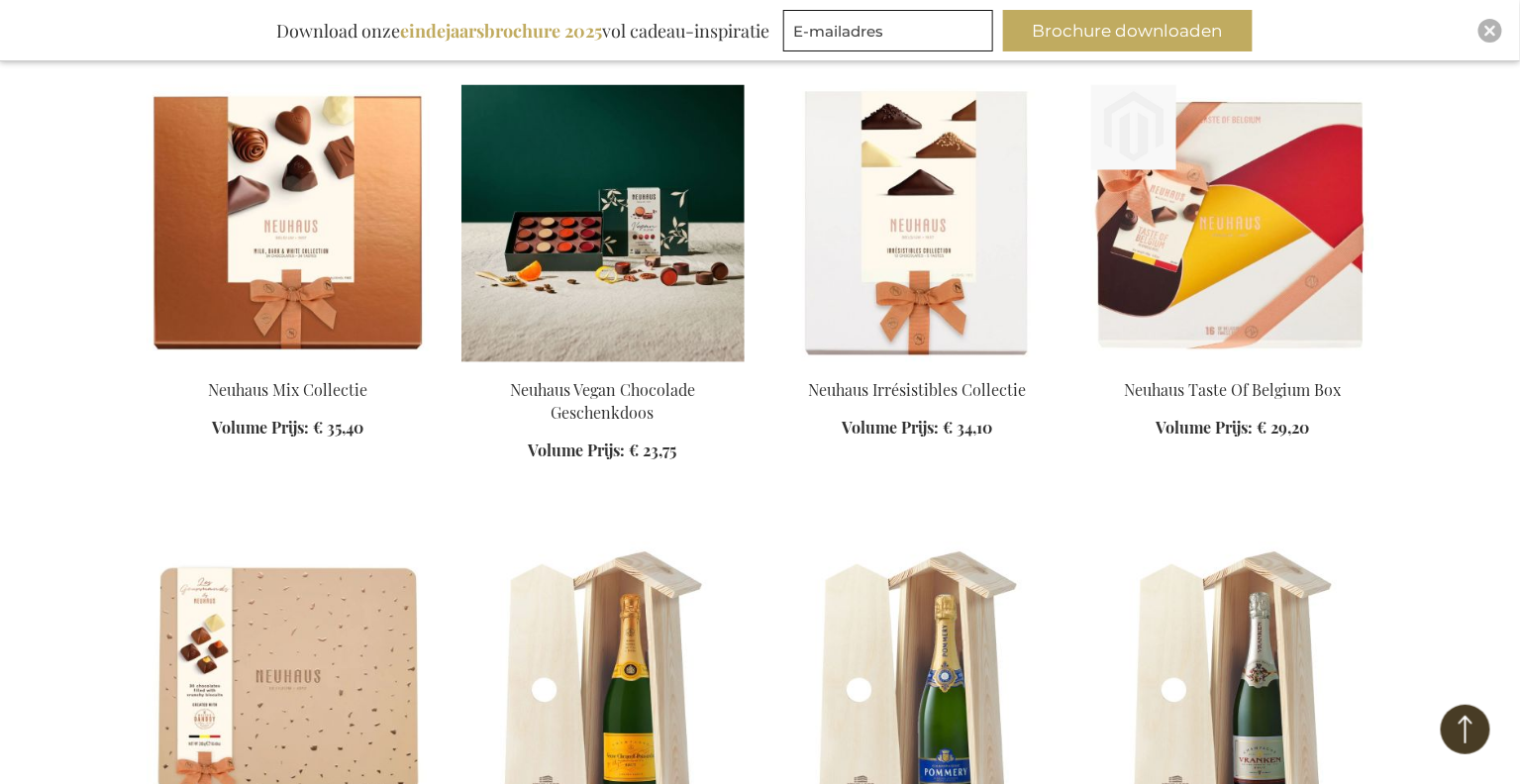 type on "[NAME]" 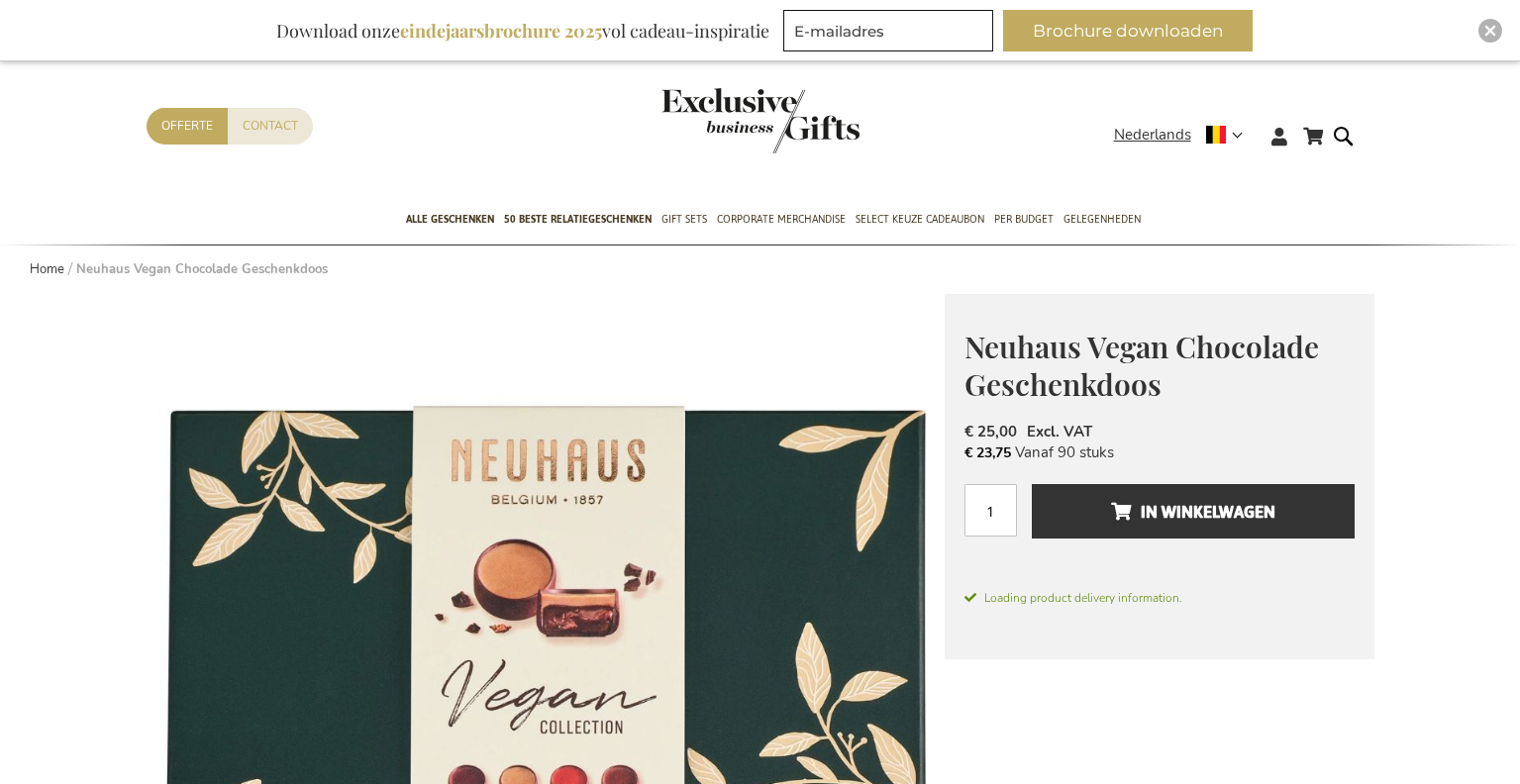 scroll, scrollTop: 1193, scrollLeft: 0, axis: vertical 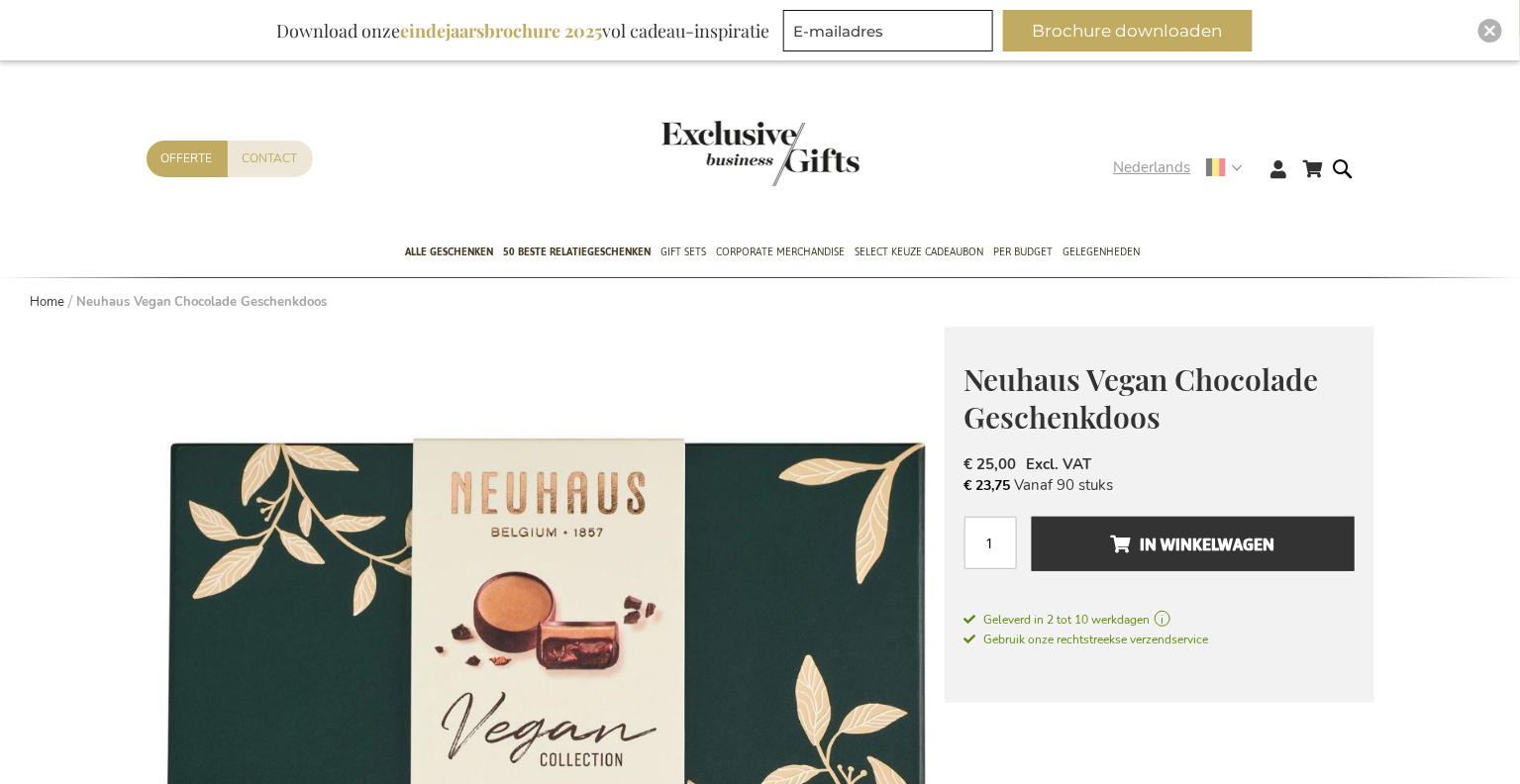 type on "flore" 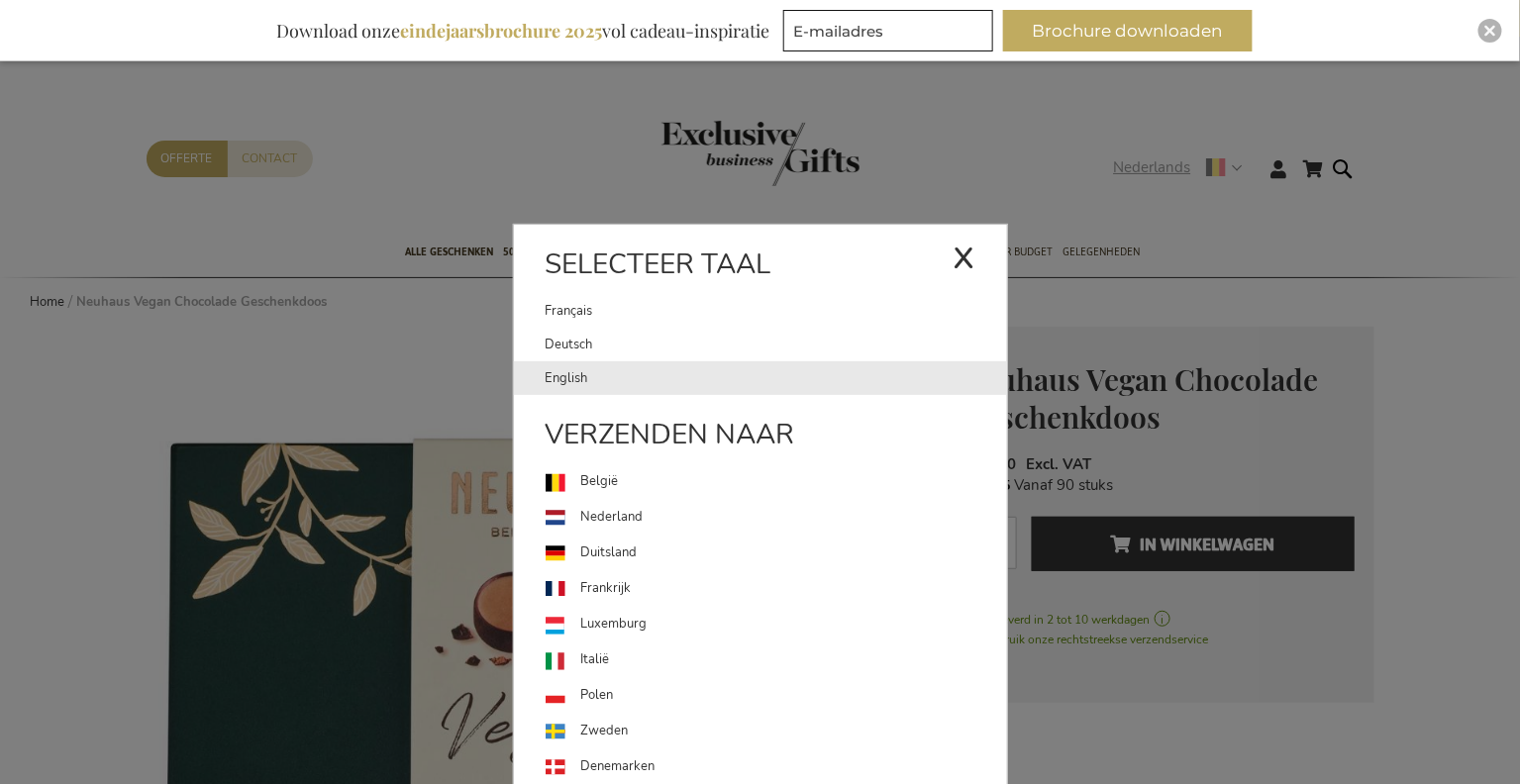 click on "English" at bounding box center (776, 378) 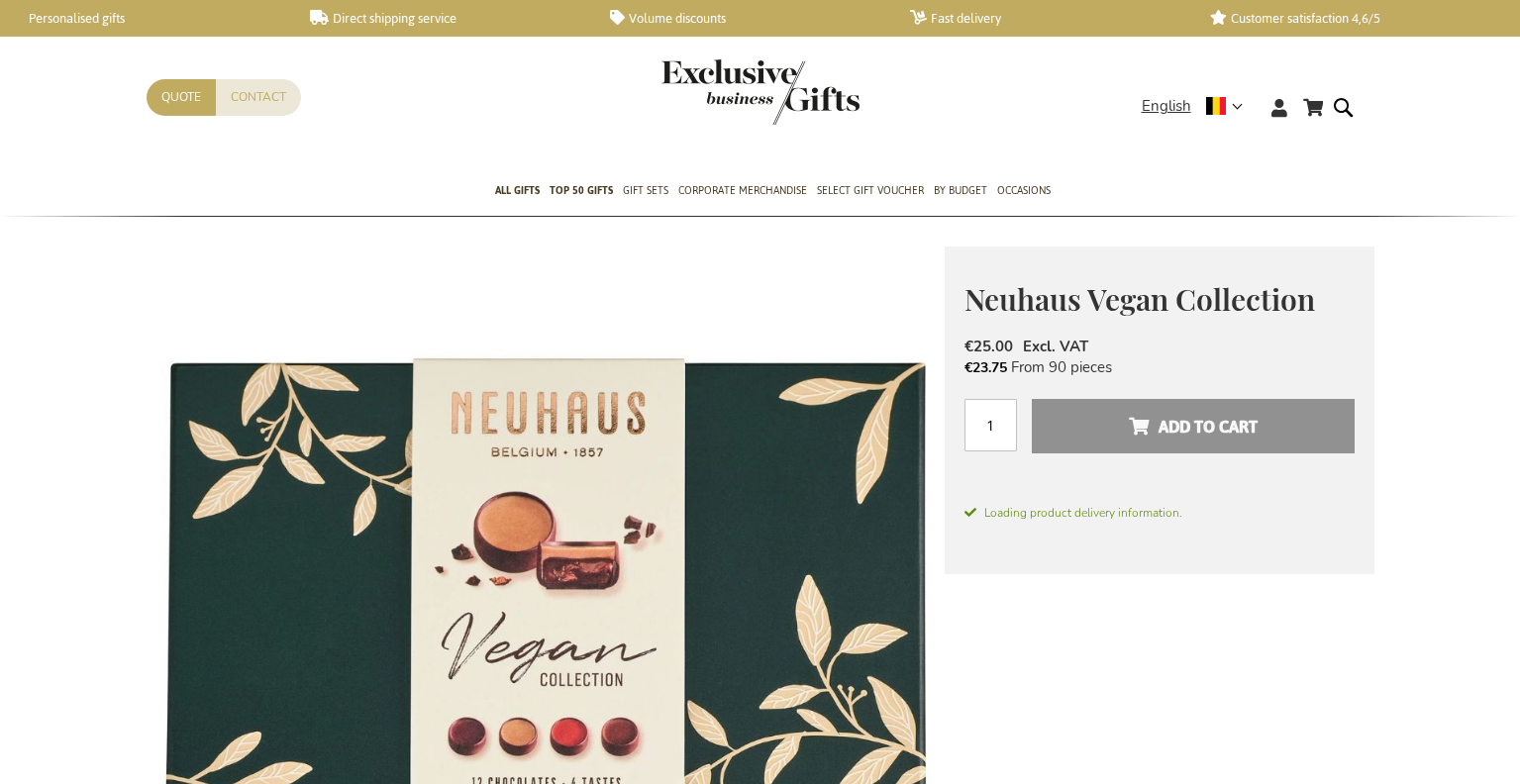 scroll, scrollTop: 0, scrollLeft: 0, axis: both 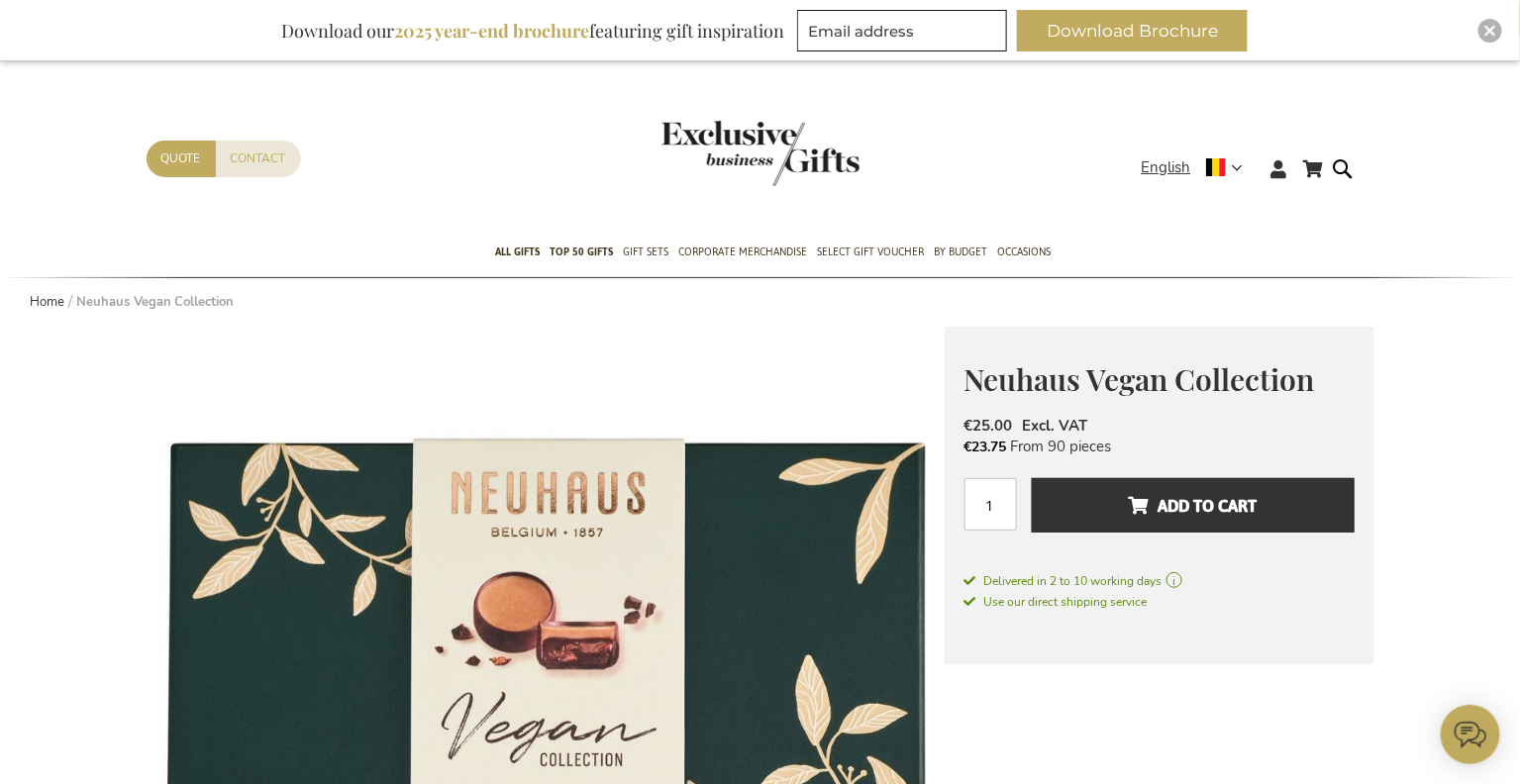 type on "flore" 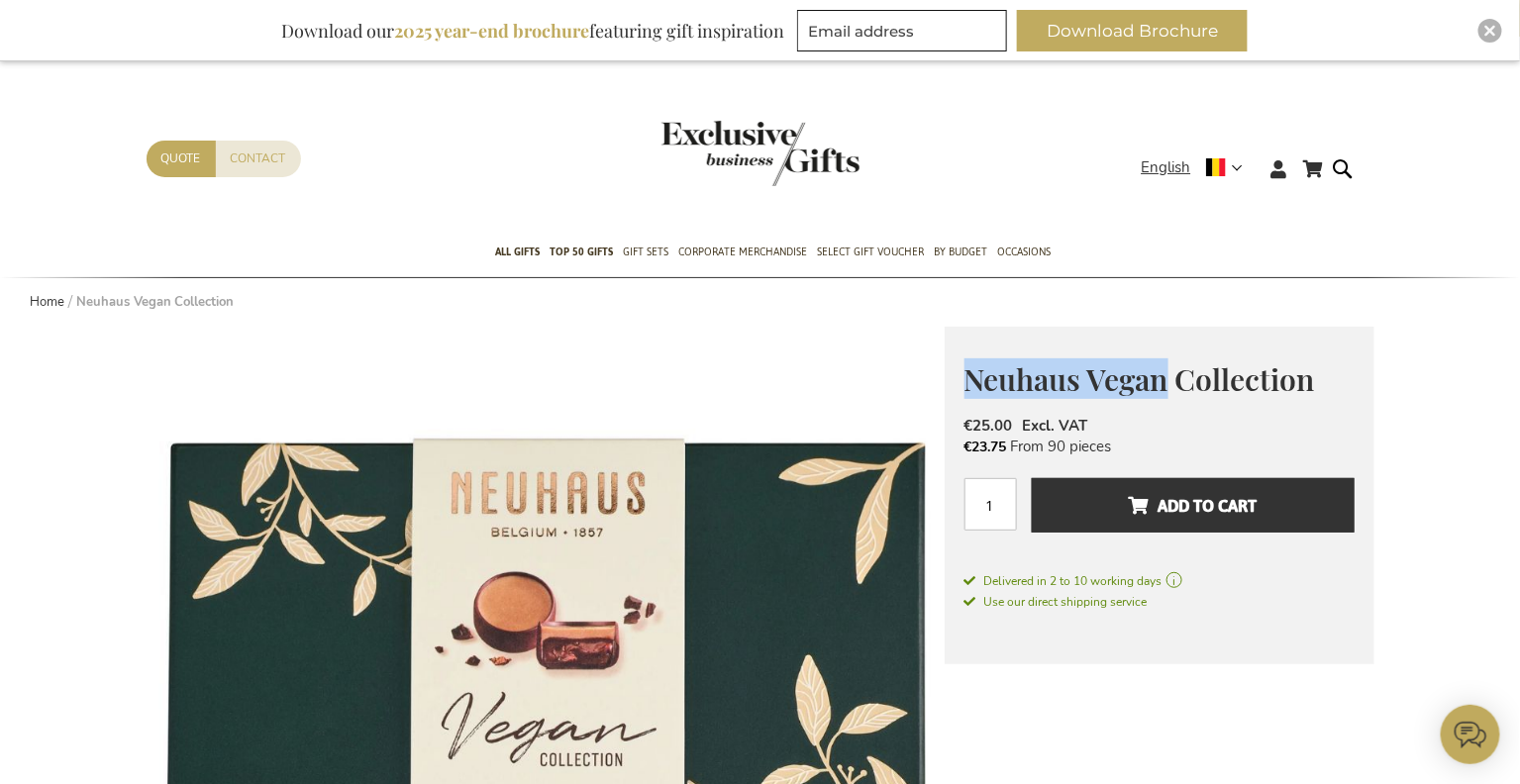 drag, startPoint x: 1163, startPoint y: 385, endPoint x: 969, endPoint y: 383, distance: 194.01031 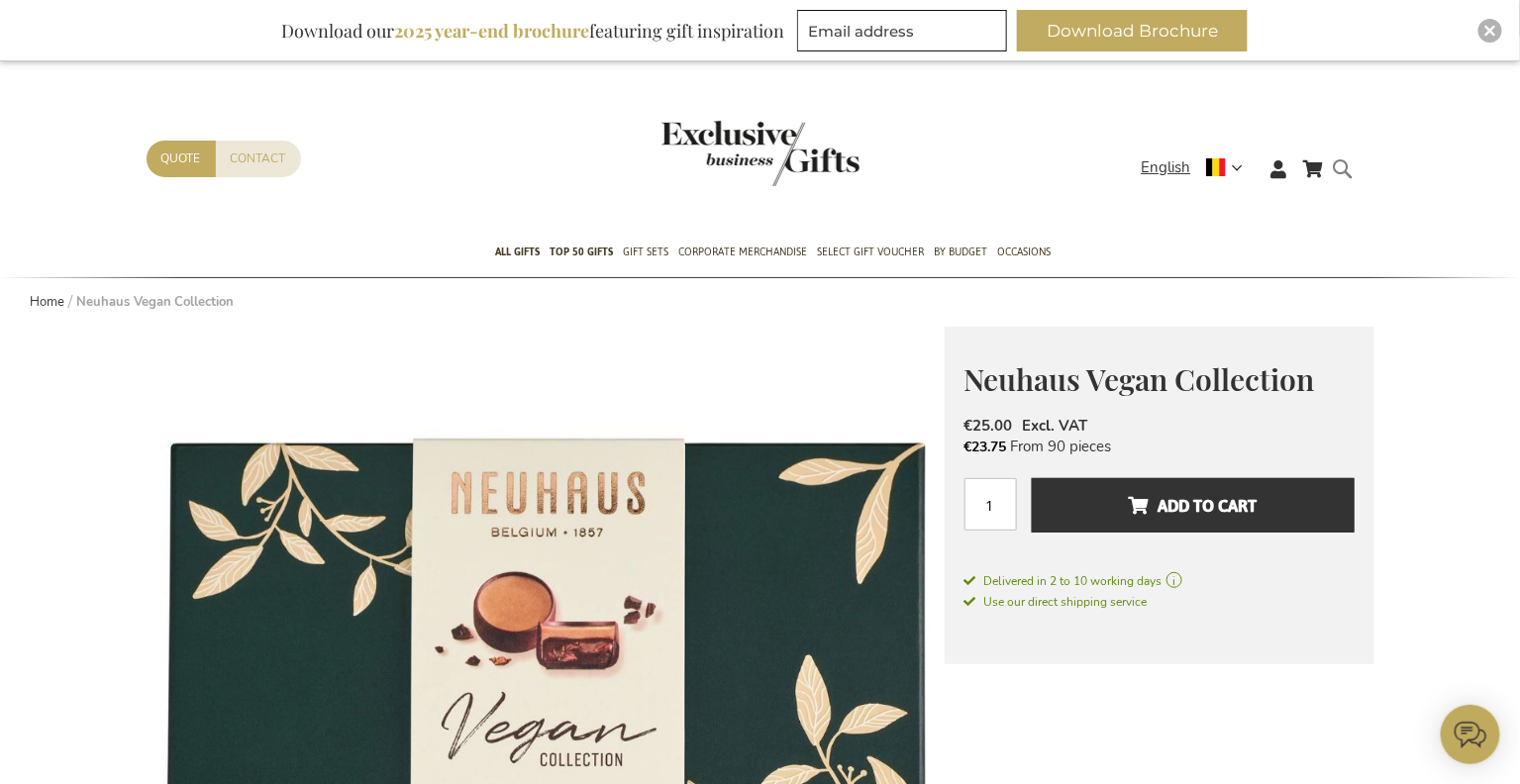 click on "Search
Search" at bounding box center (1349, 184) 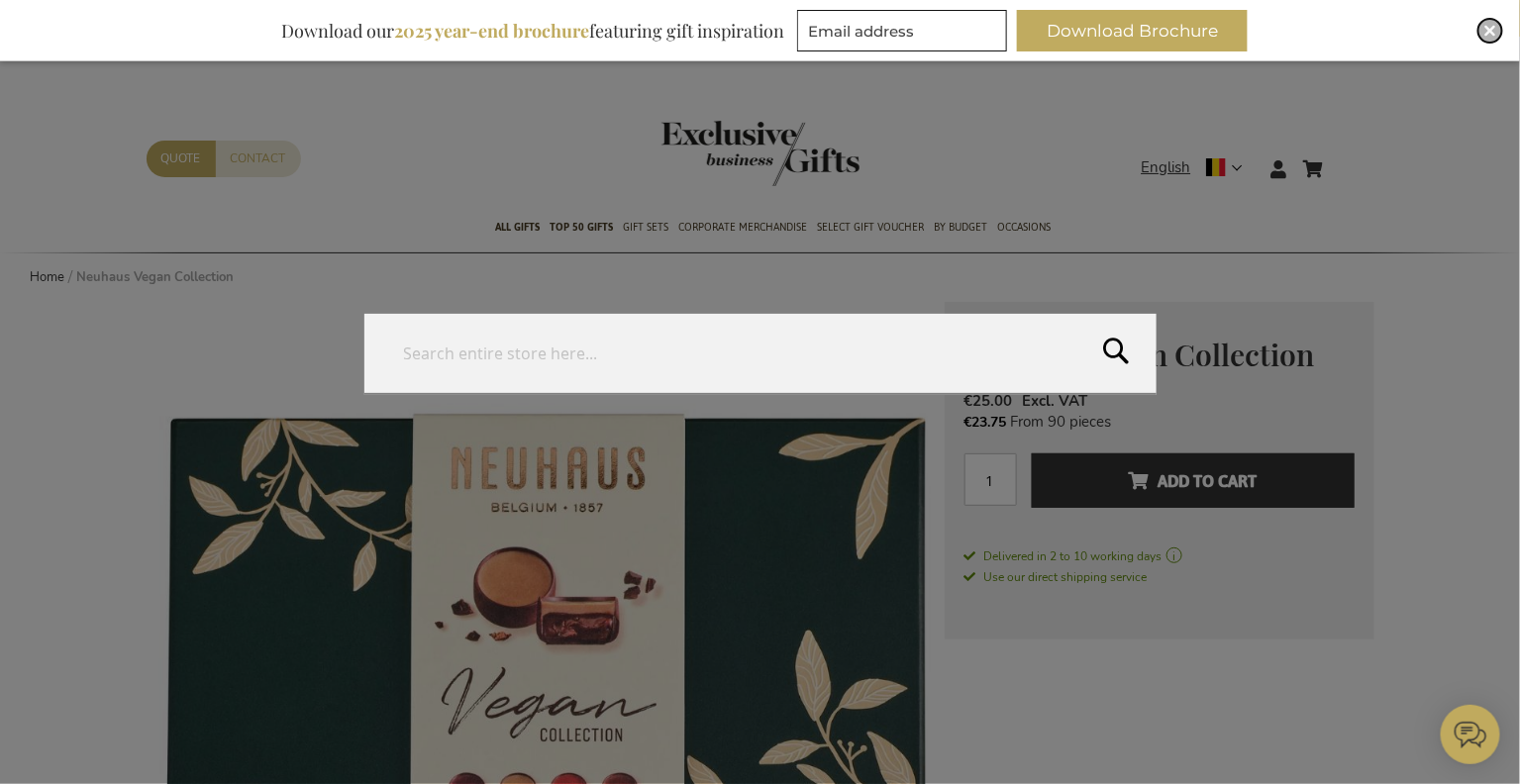 click at bounding box center (1490, 31) 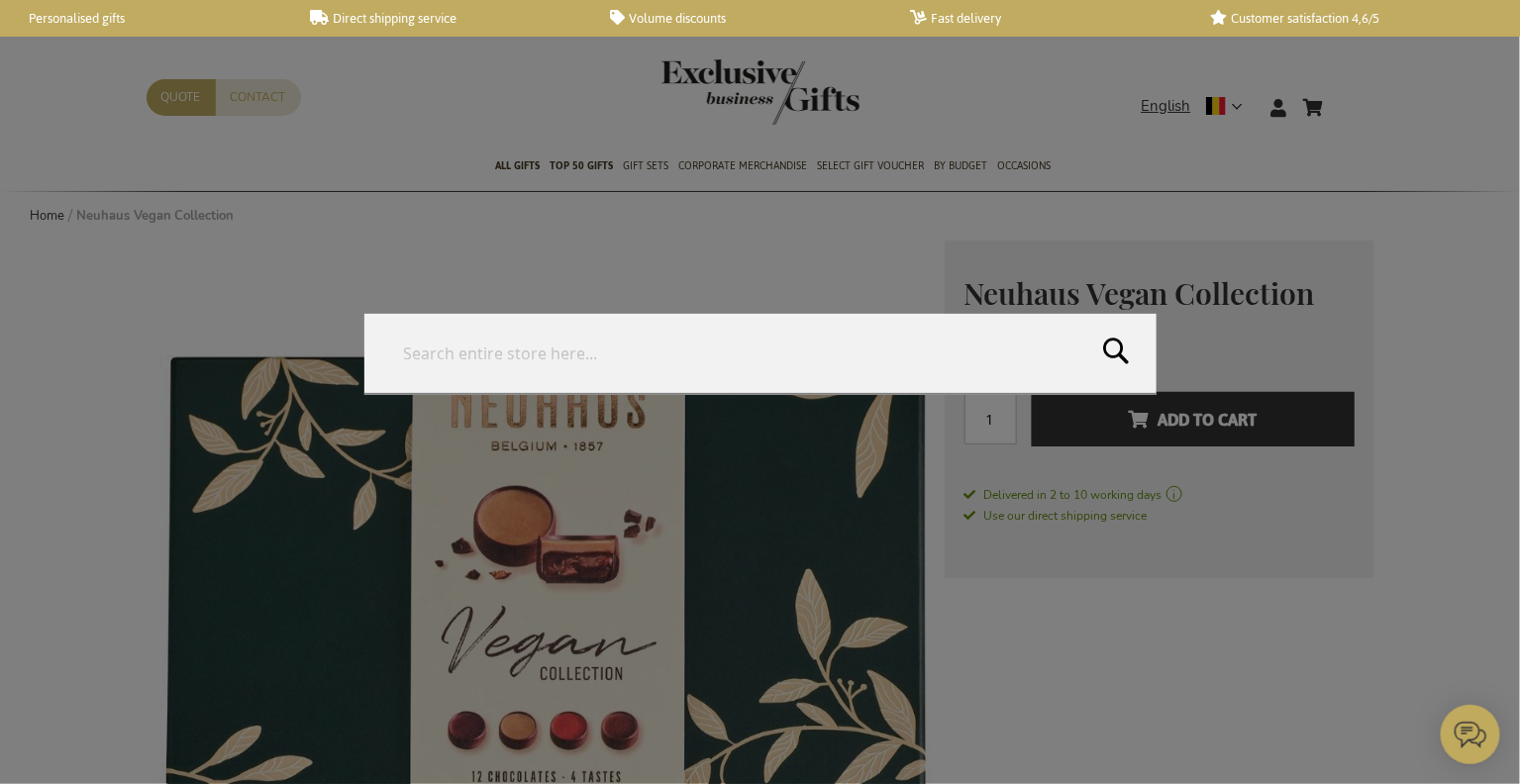 click on "Search
Search" at bounding box center [1349, 95] 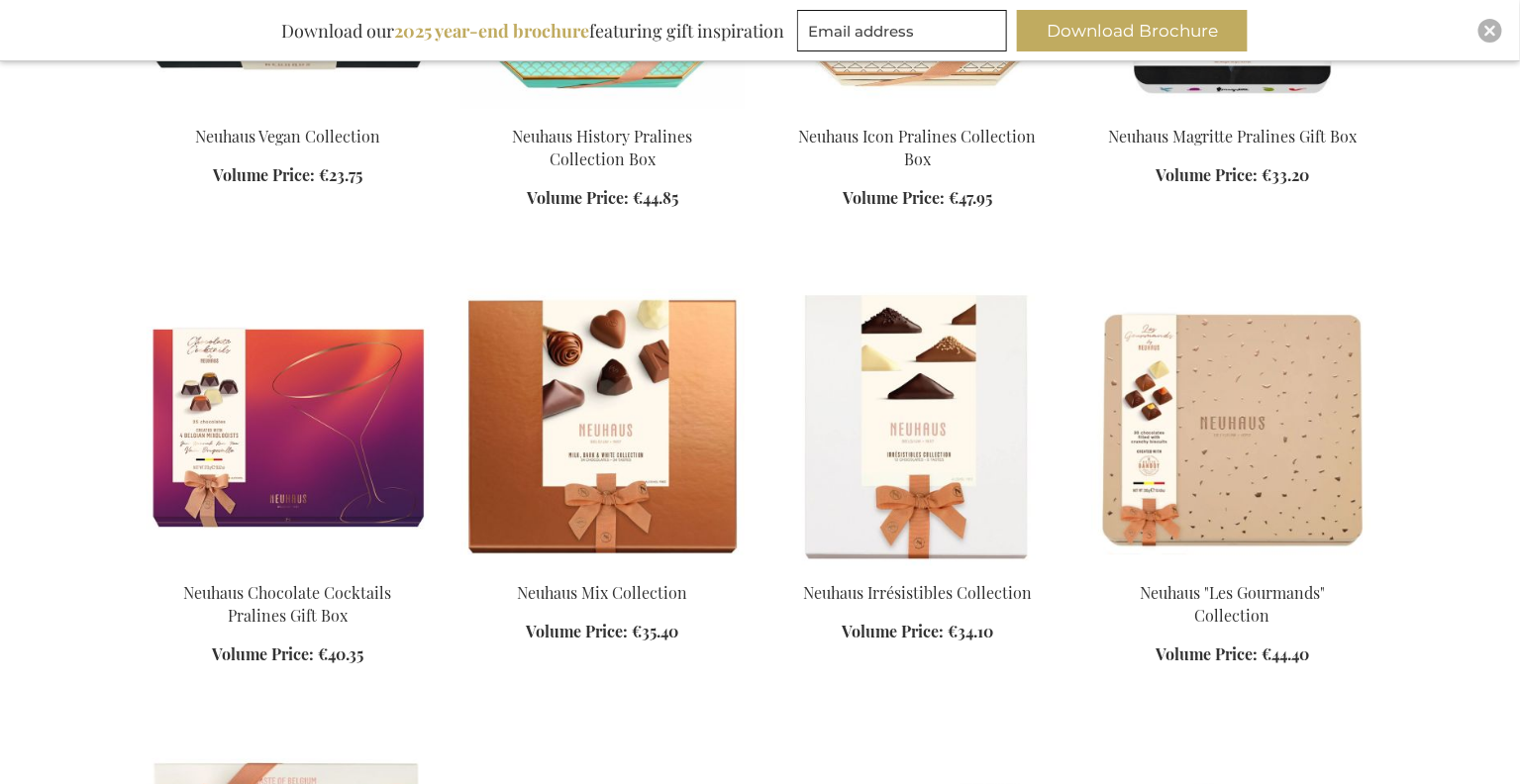 scroll, scrollTop: 0, scrollLeft: 0, axis: both 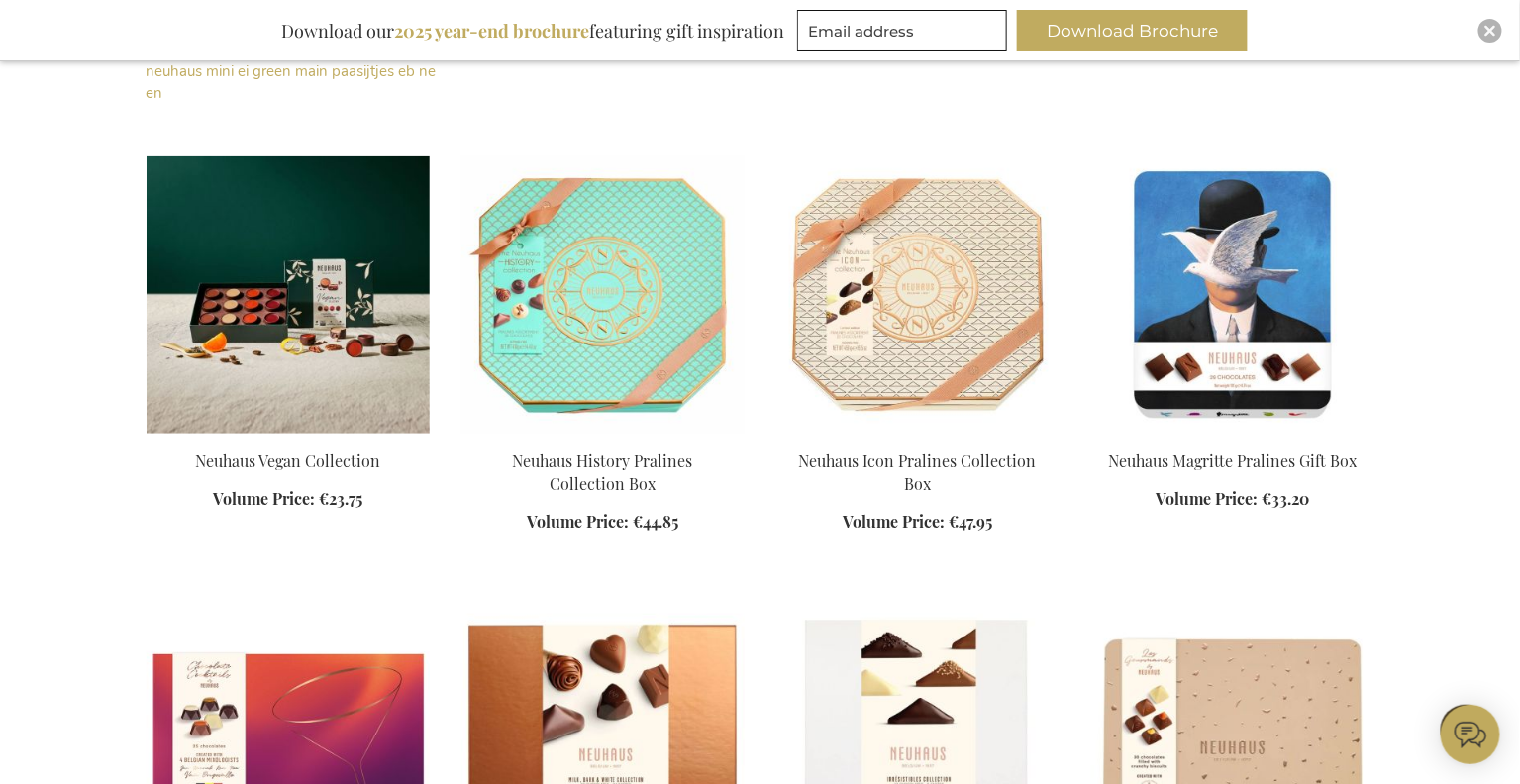 type on "flore" 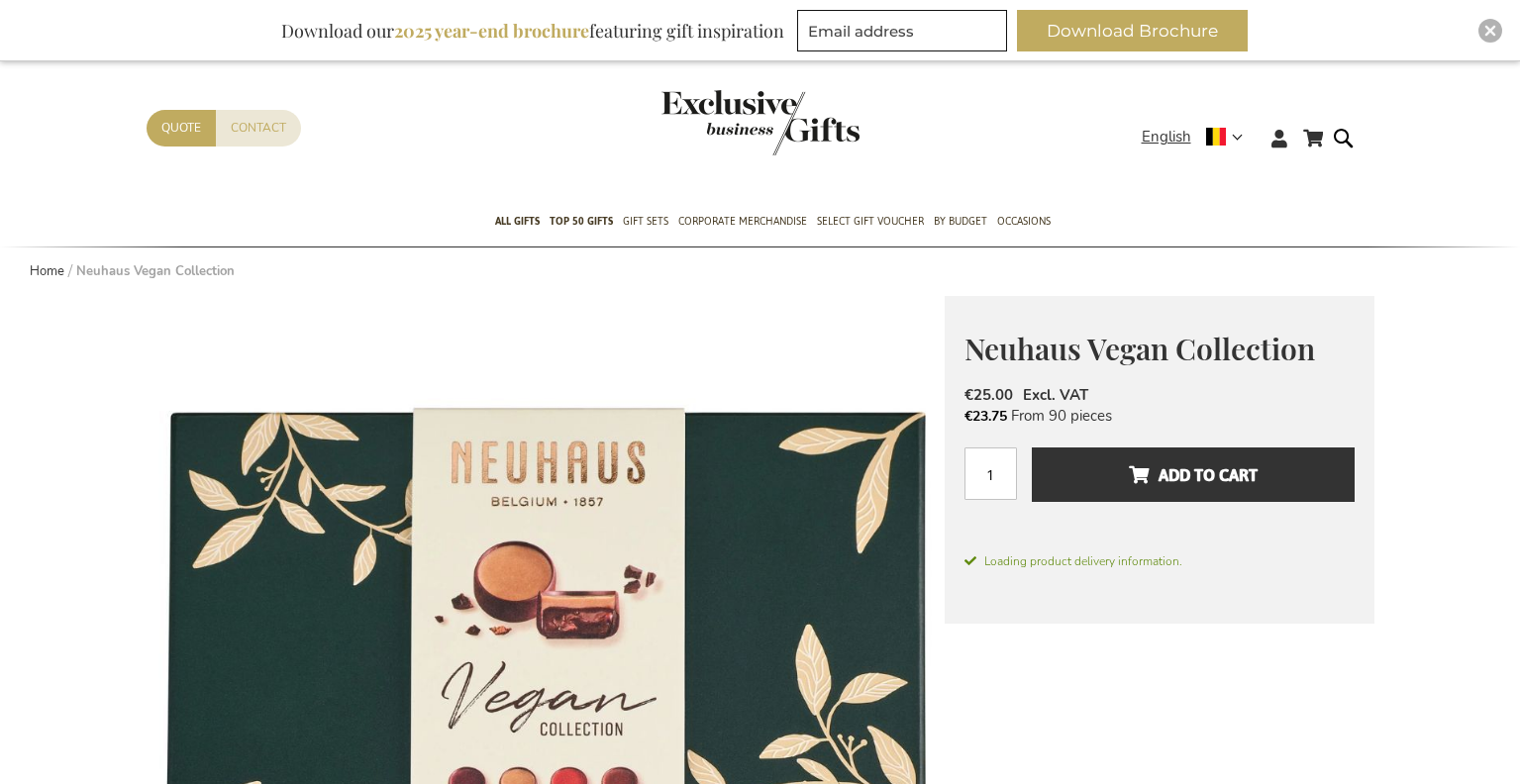 scroll, scrollTop: 0, scrollLeft: 0, axis: both 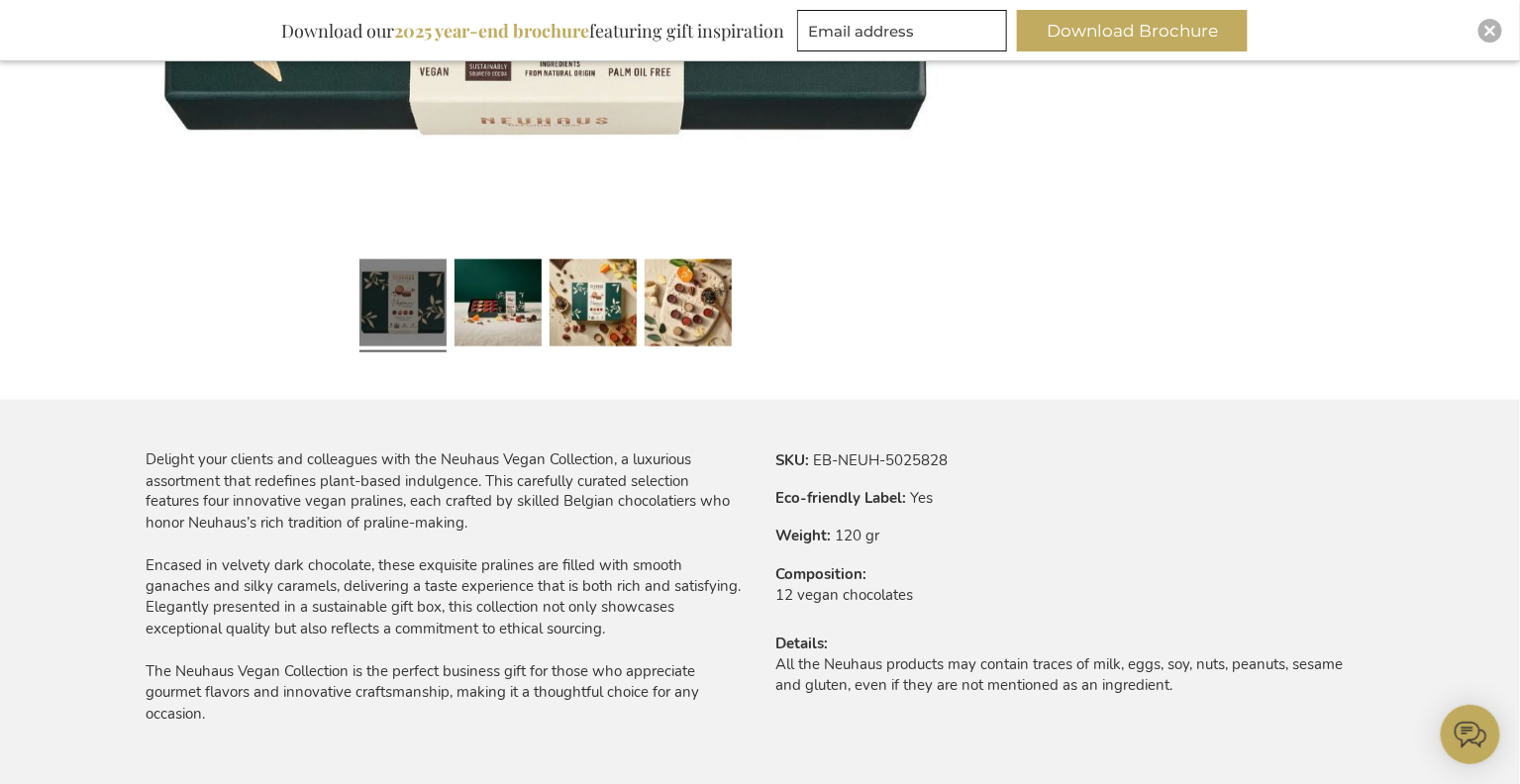type on "flore" 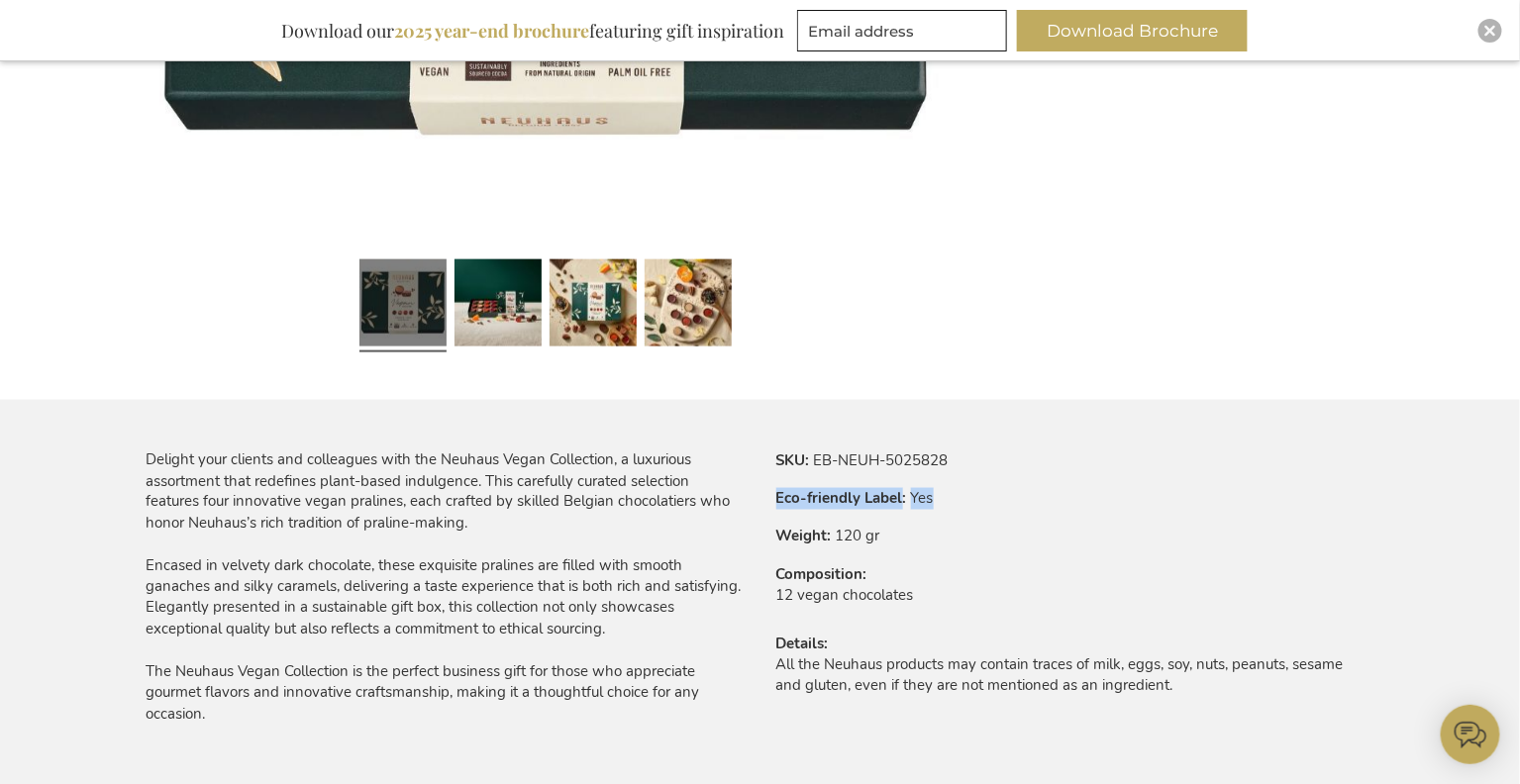 drag, startPoint x: 779, startPoint y: 501, endPoint x: 969, endPoint y: 503, distance: 190.01053 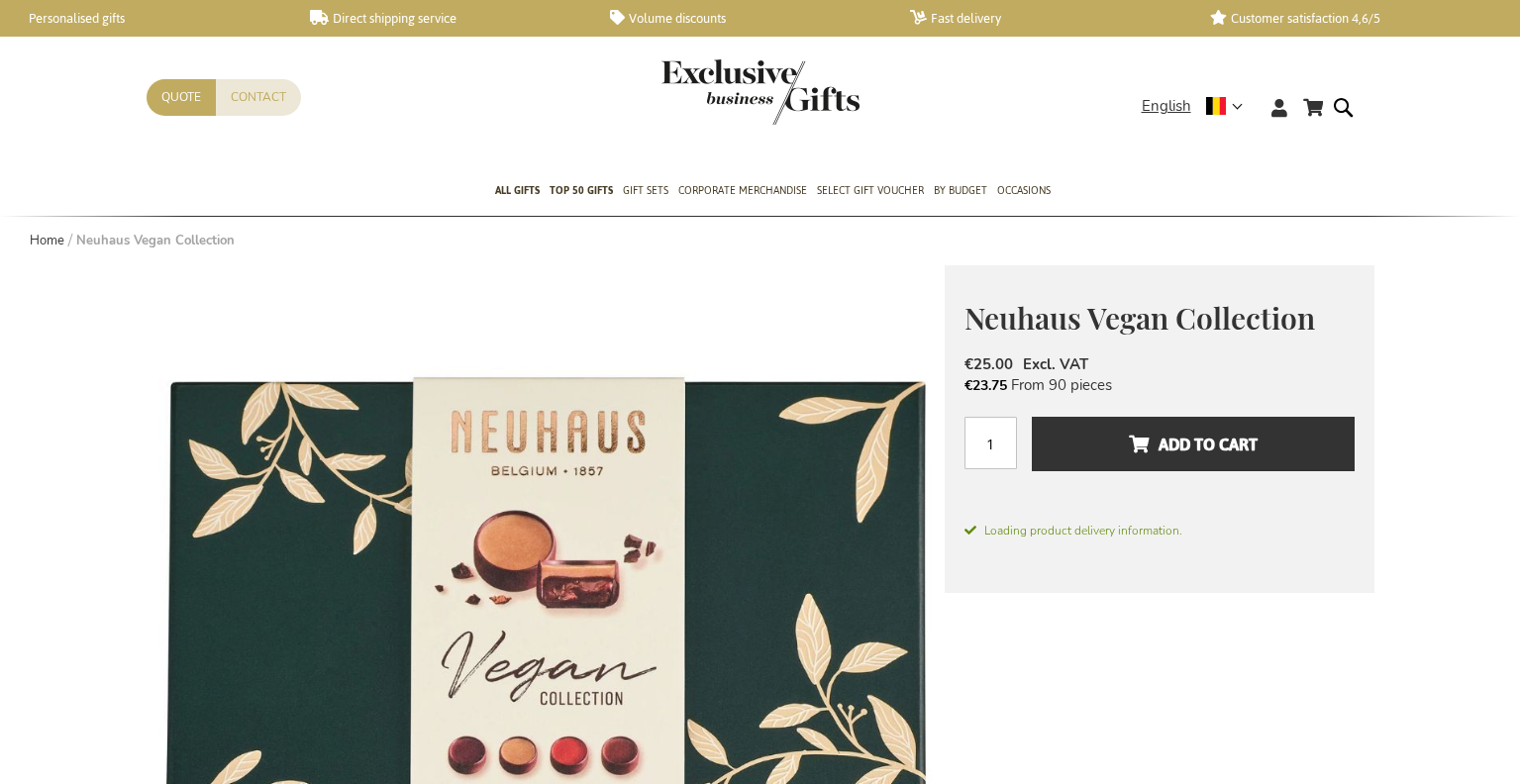 scroll, scrollTop: 0, scrollLeft: 0, axis: both 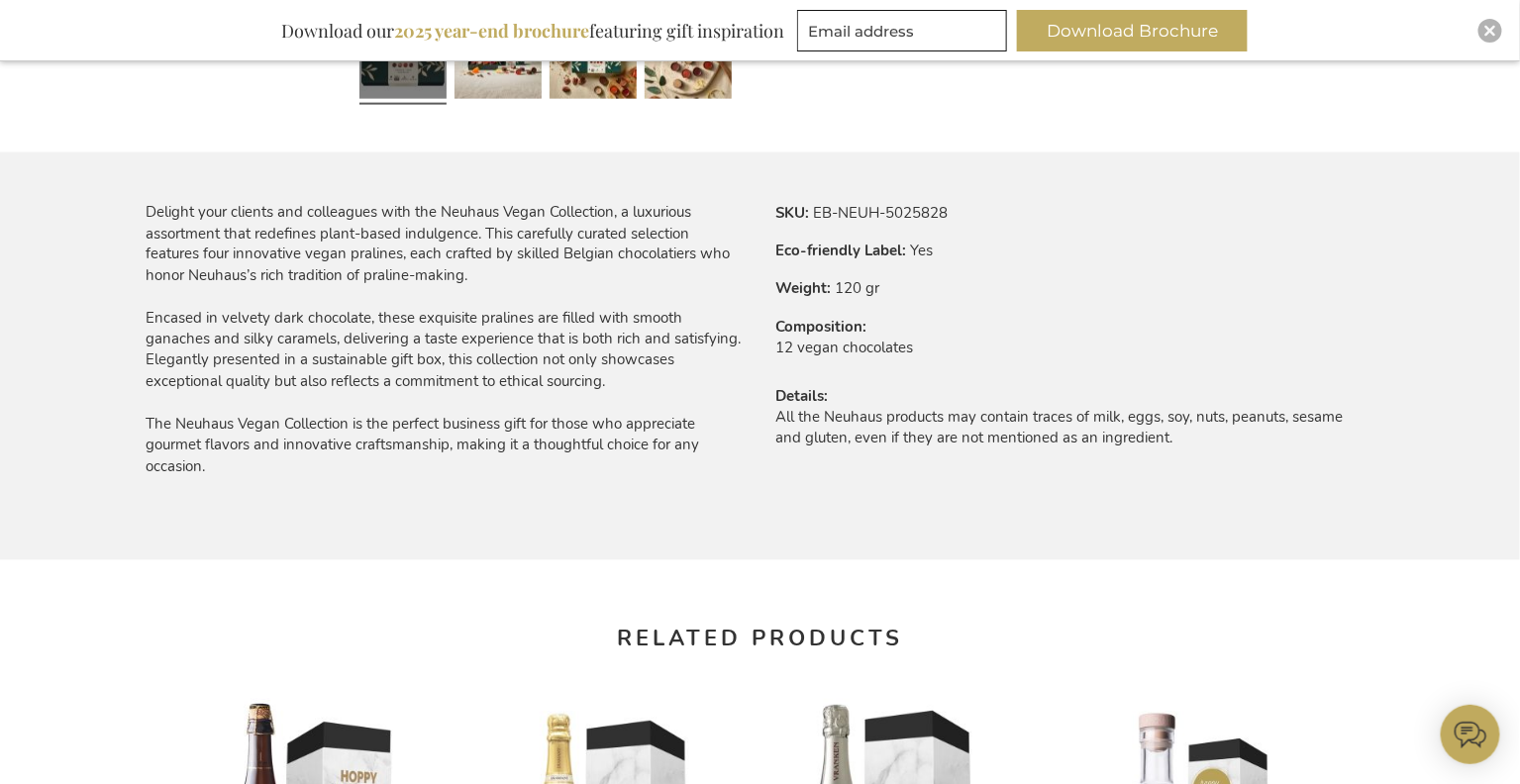 type on "flore" 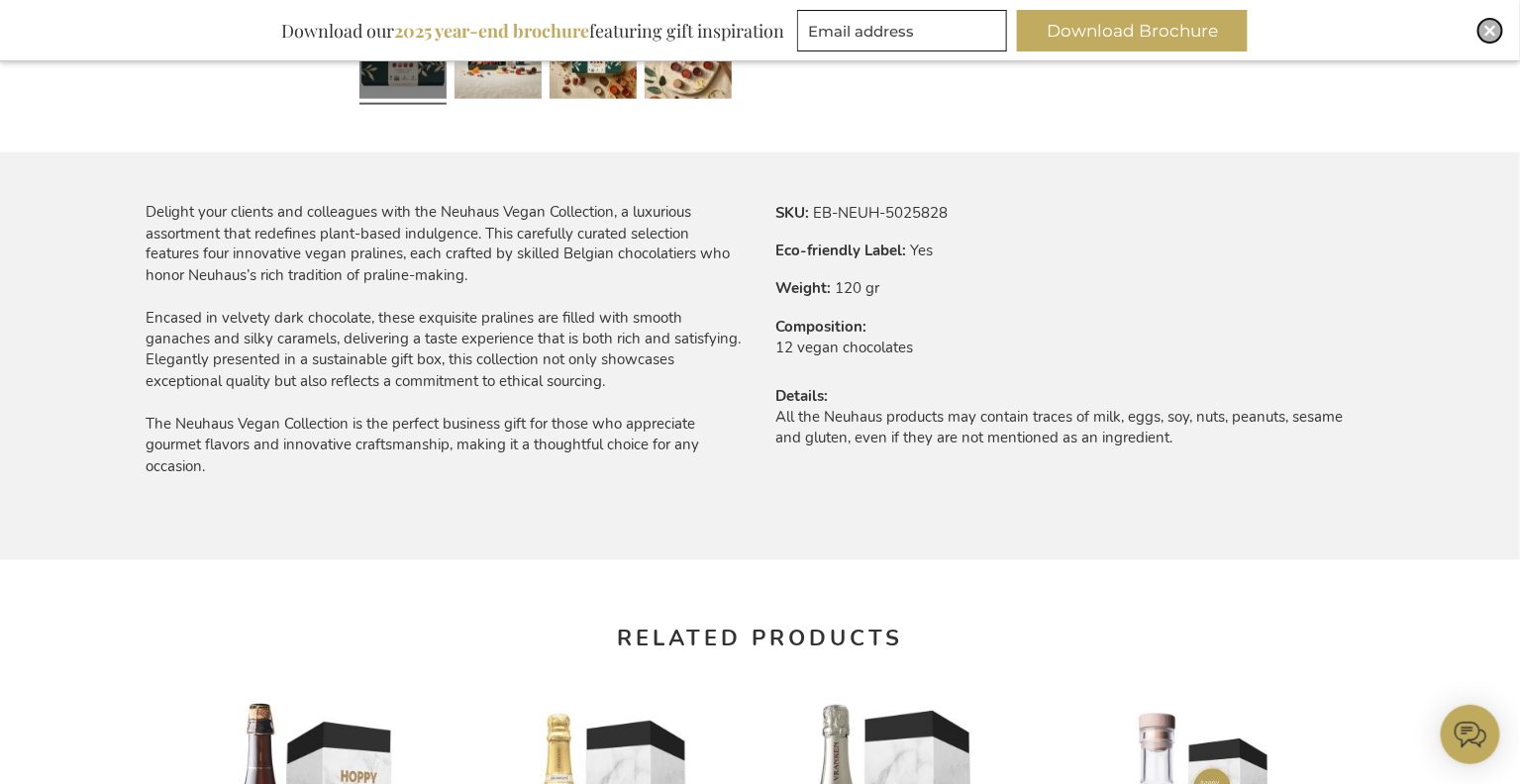 click at bounding box center (1490, 31) 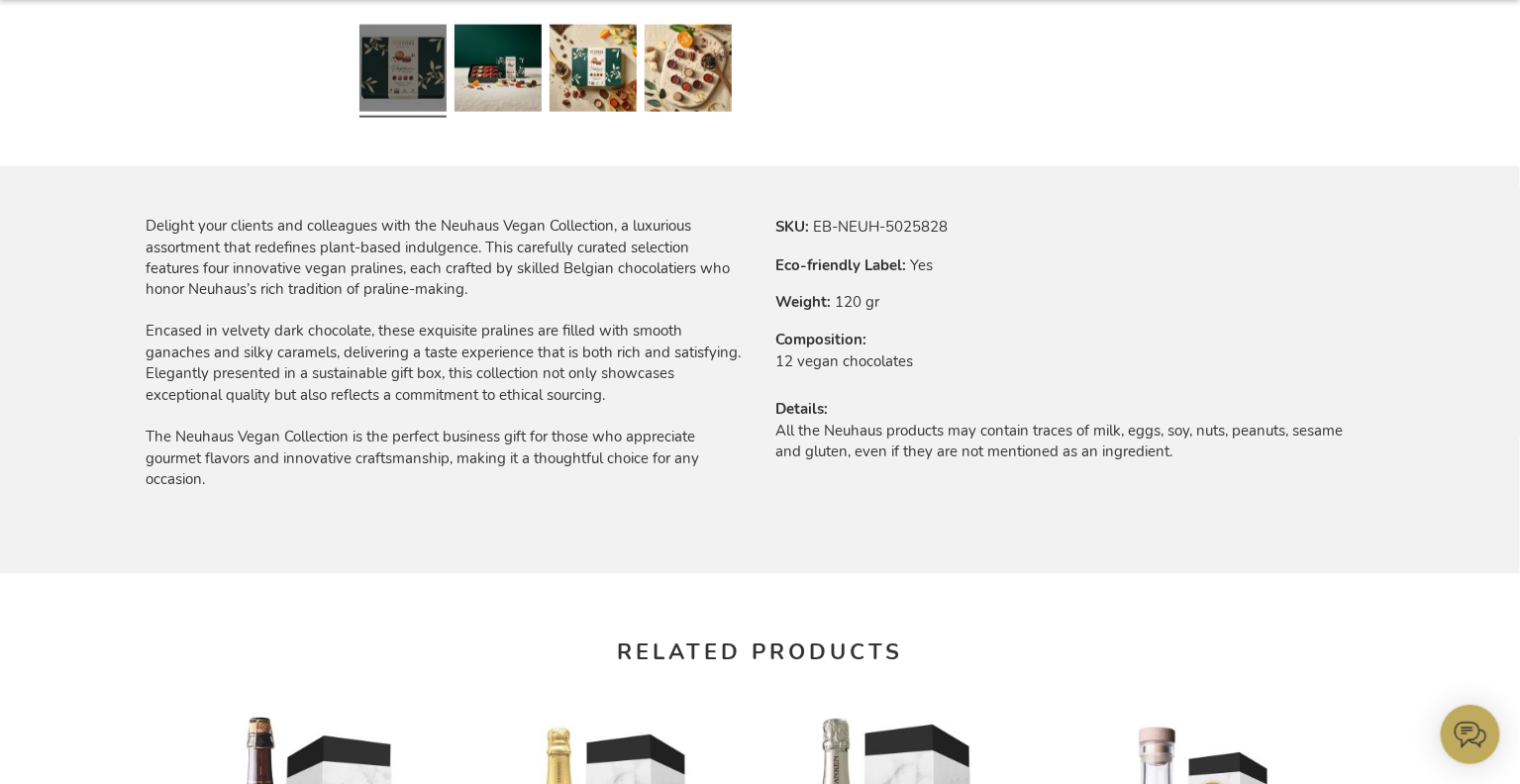scroll, scrollTop: 1063, scrollLeft: 0, axis: vertical 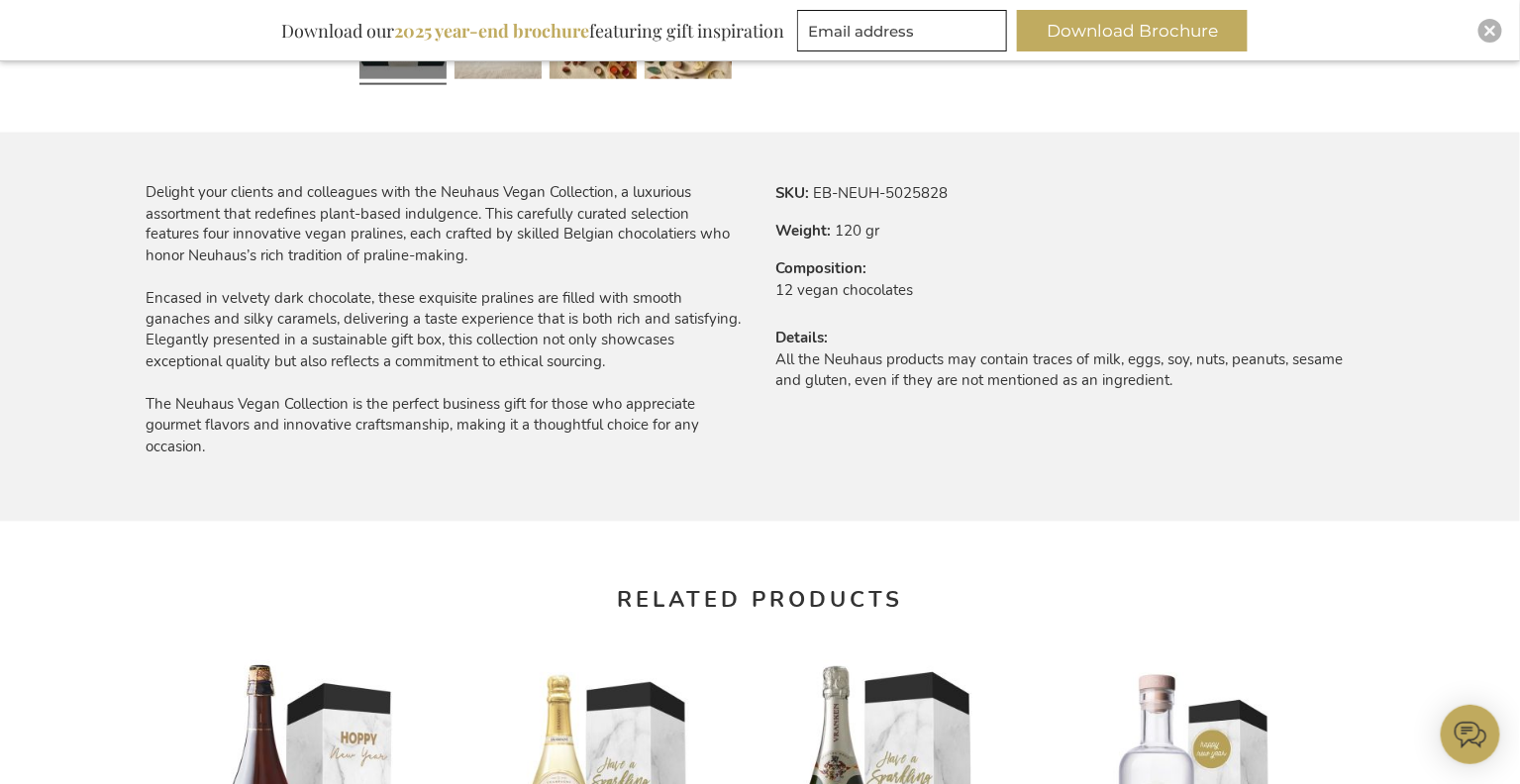 type on "flore" 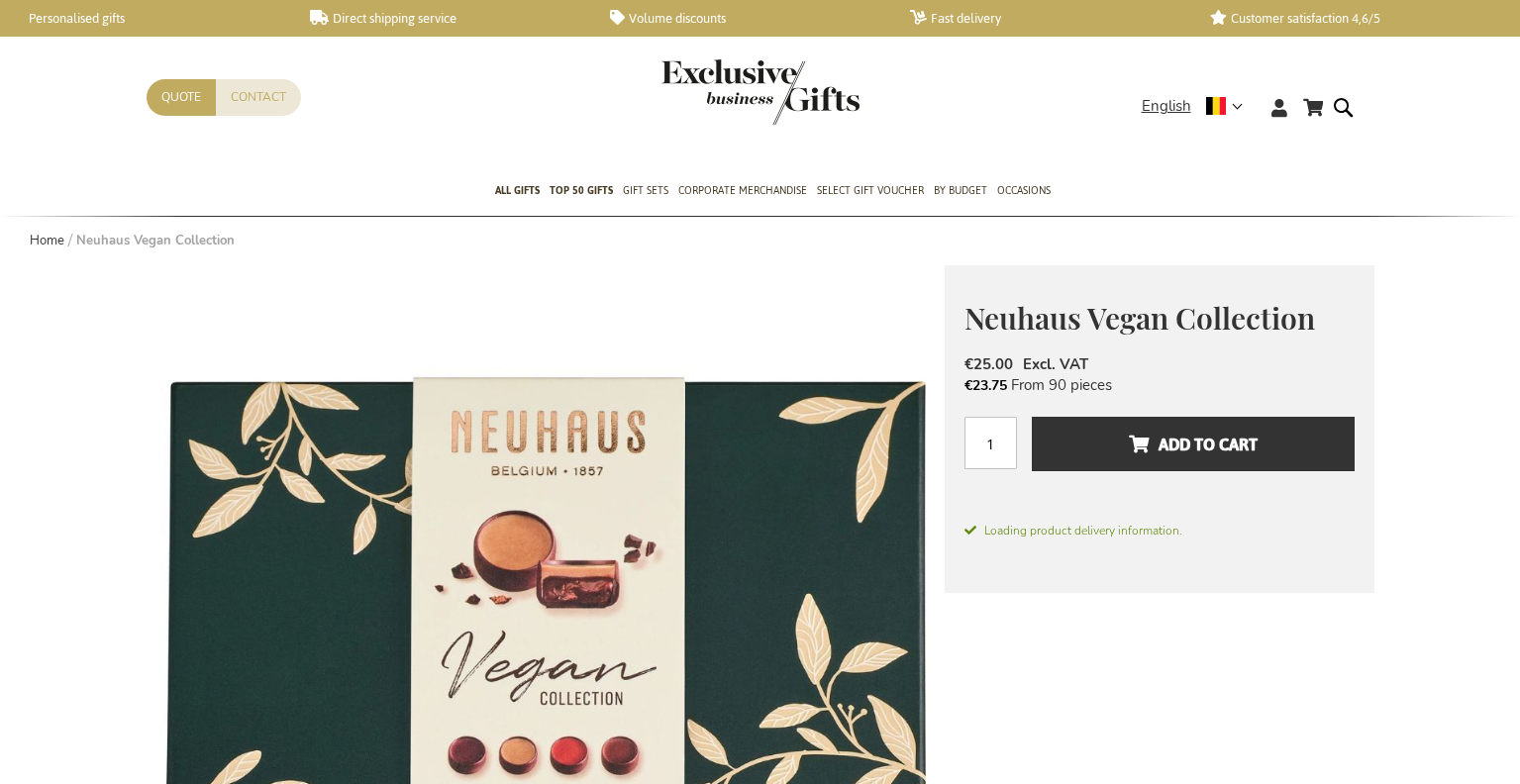 scroll, scrollTop: 117, scrollLeft: 0, axis: vertical 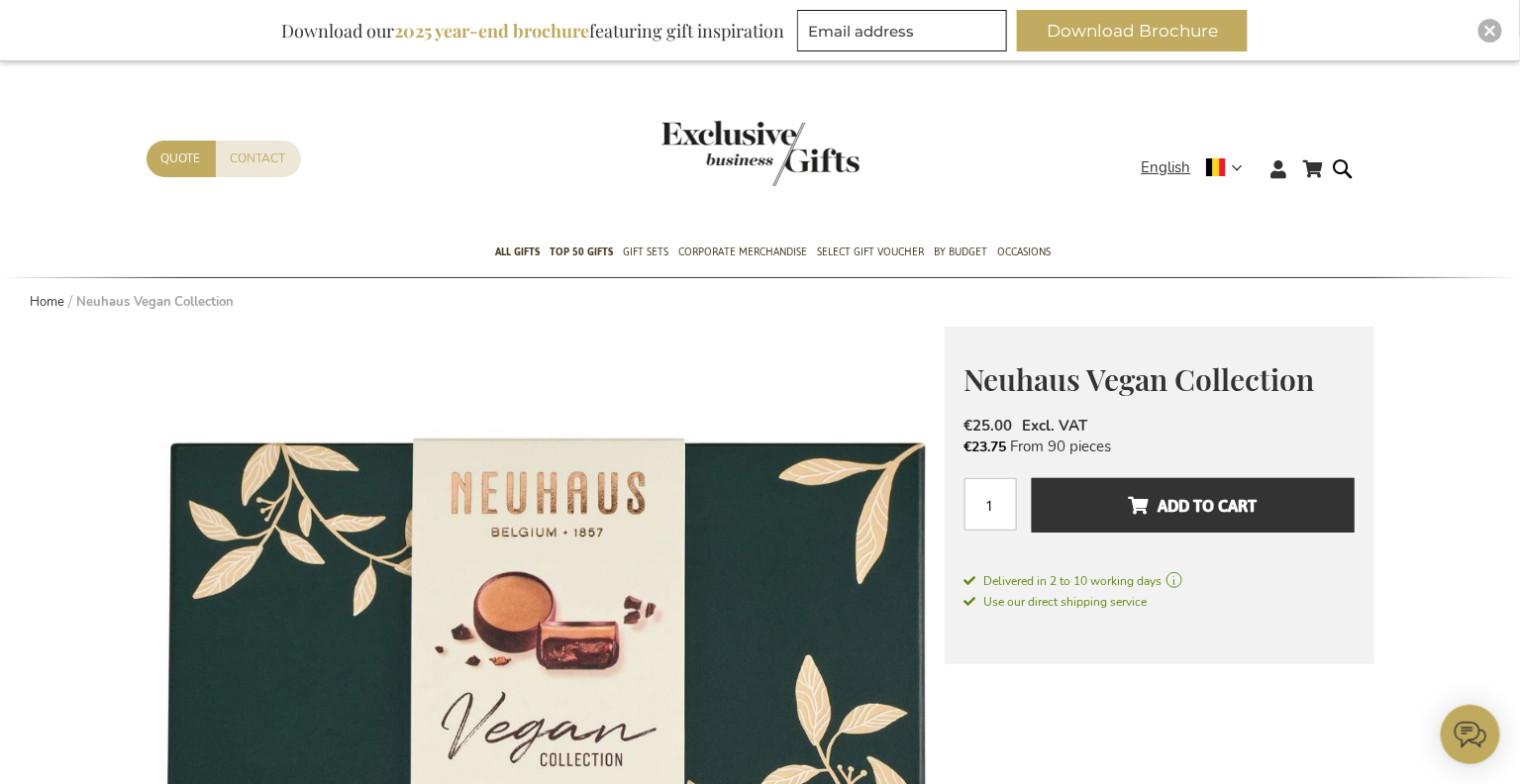 type on "flore" 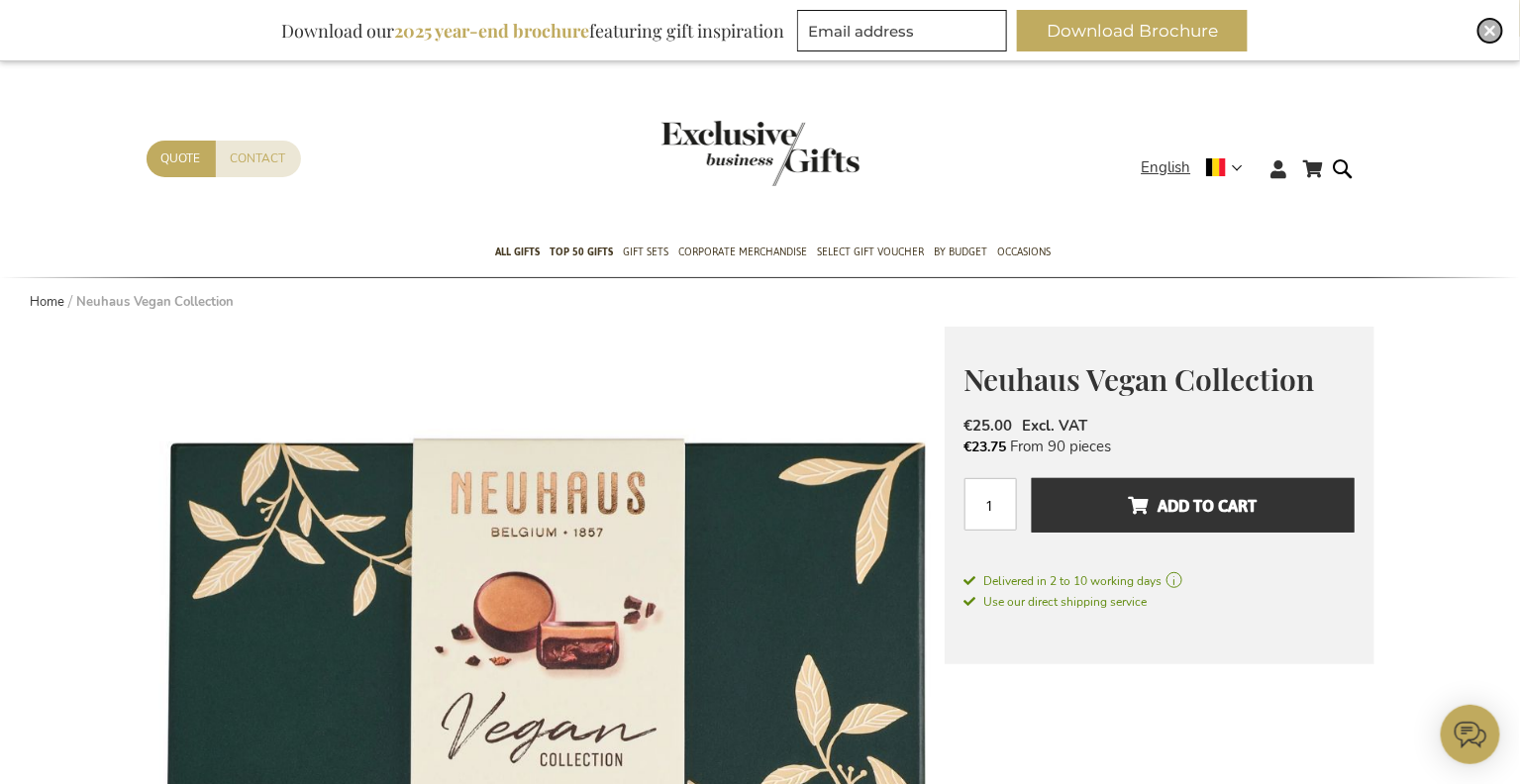 click at bounding box center [1490, 31] 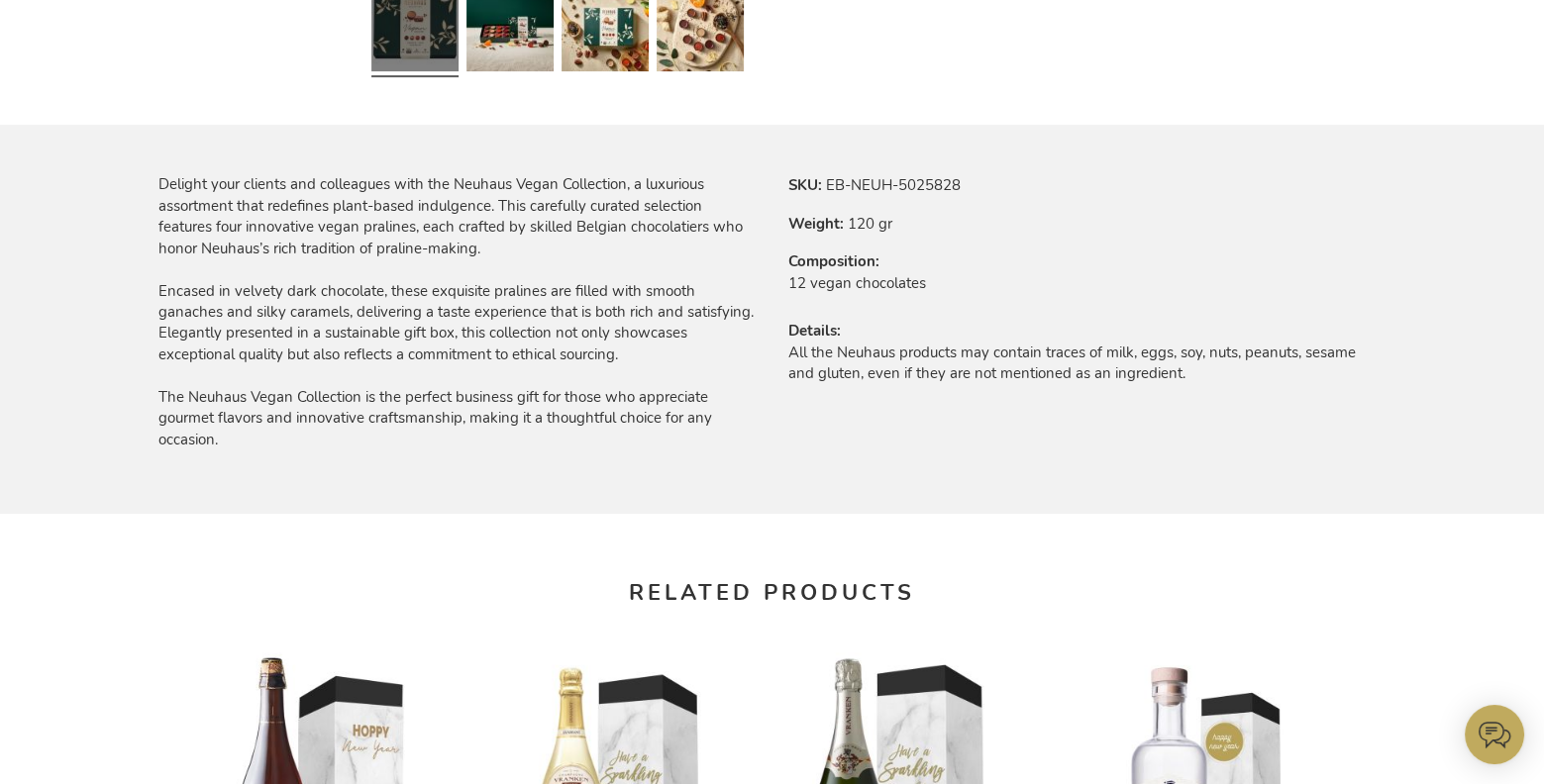 scroll, scrollTop: 1090, scrollLeft: 0, axis: vertical 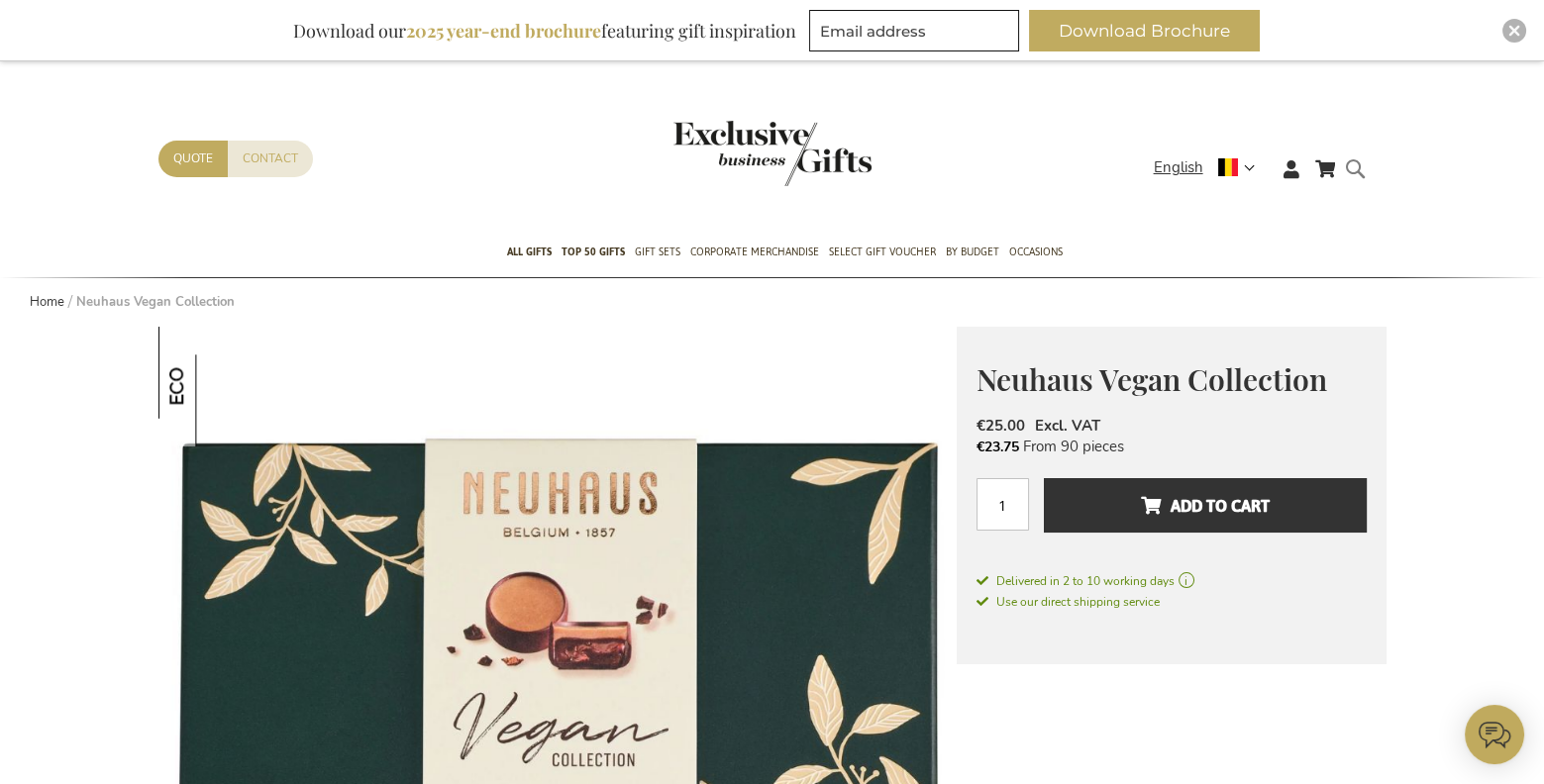 type on "flore" 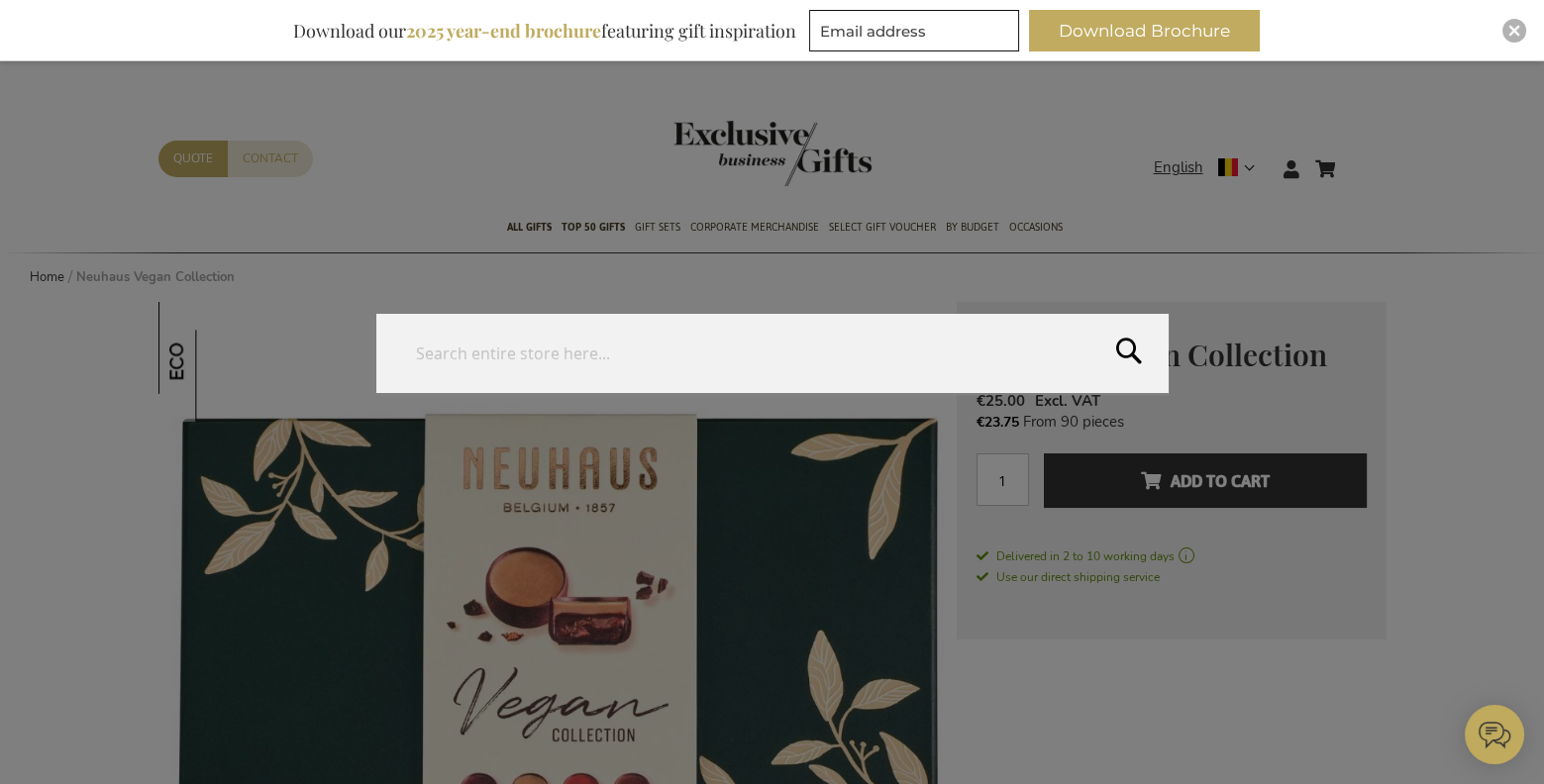 click on "Search
Search" at bounding box center [1361, 156] 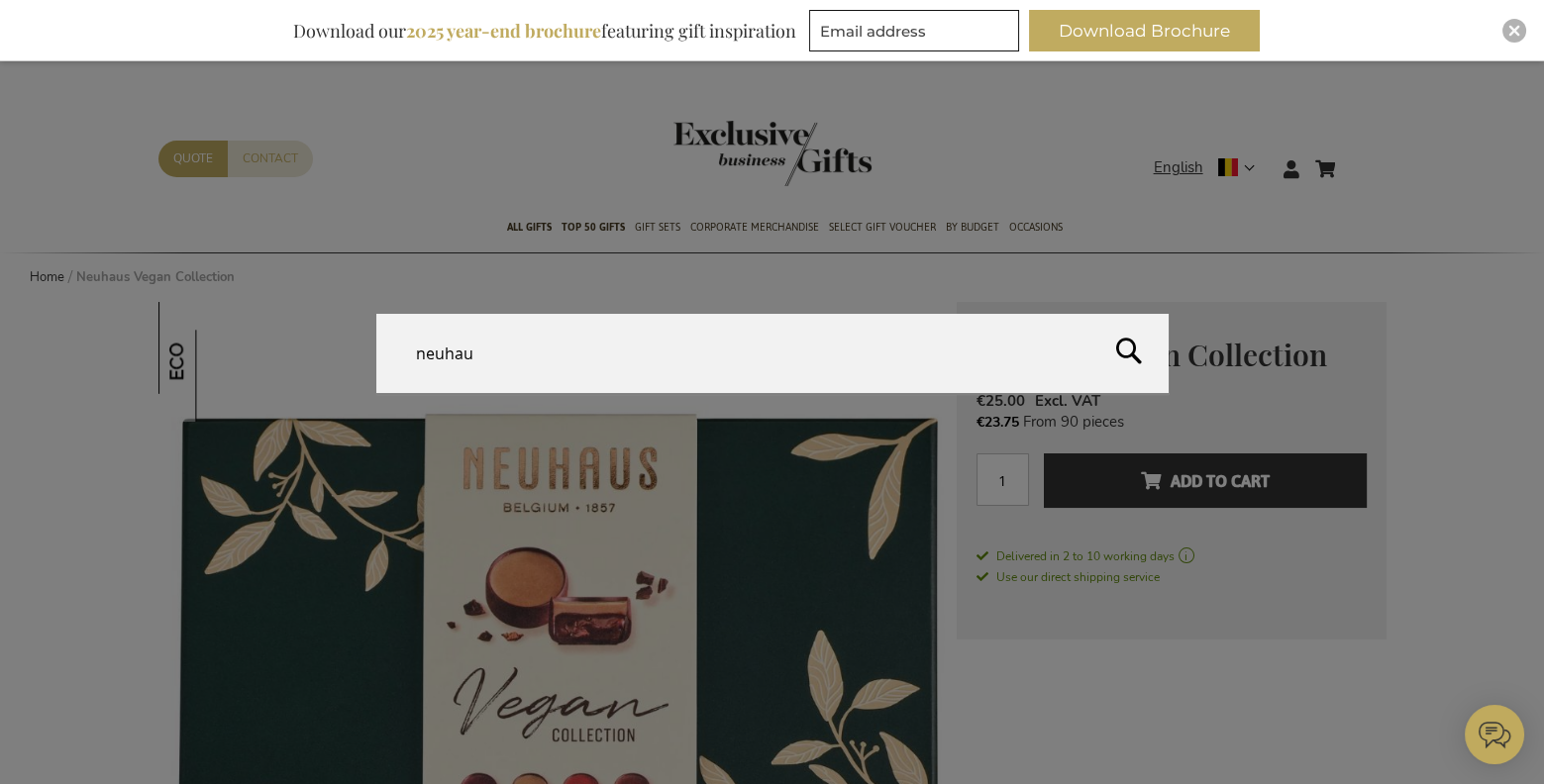 type on "neuhaus" 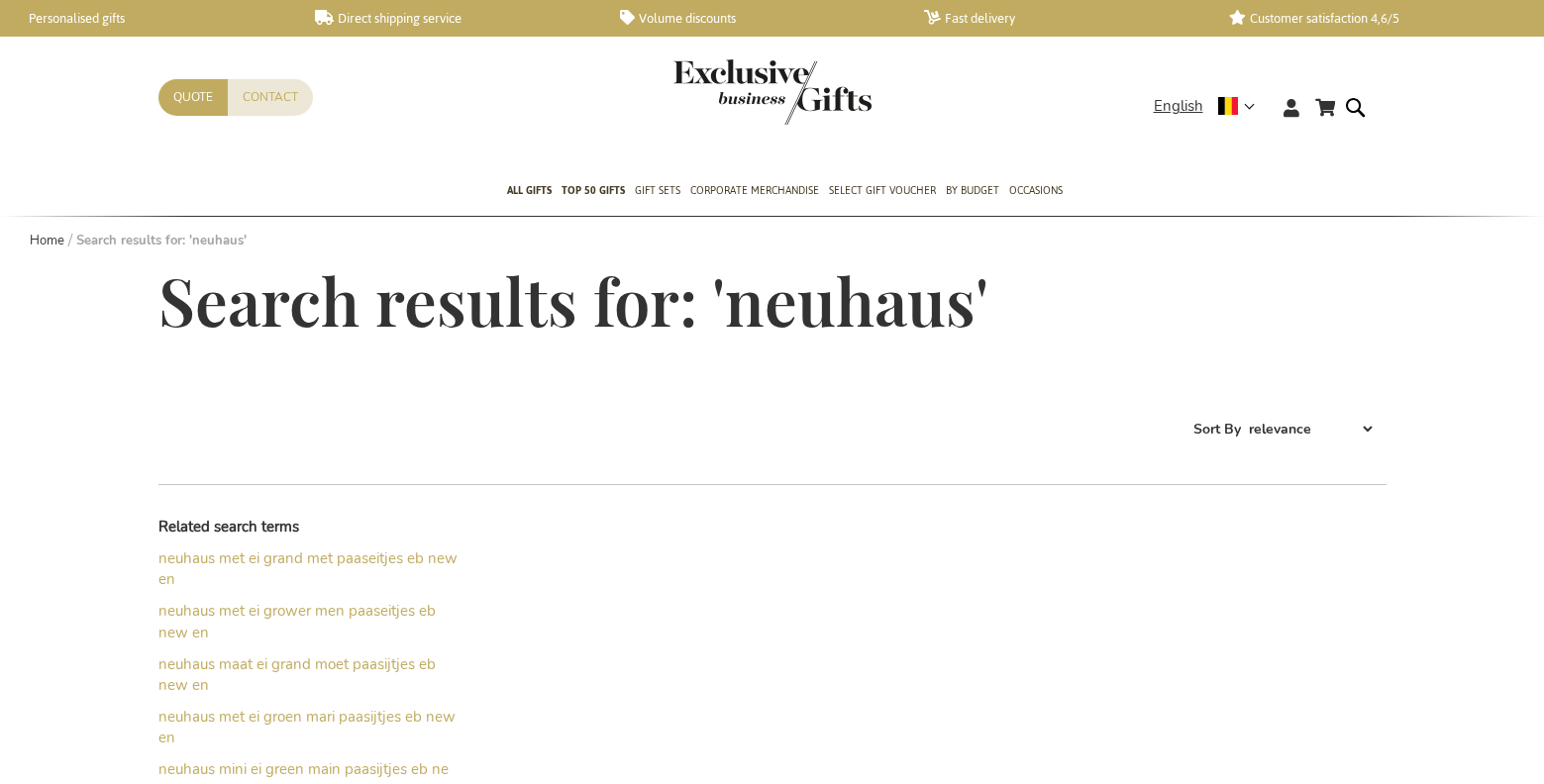 scroll, scrollTop: 1, scrollLeft: 0, axis: vertical 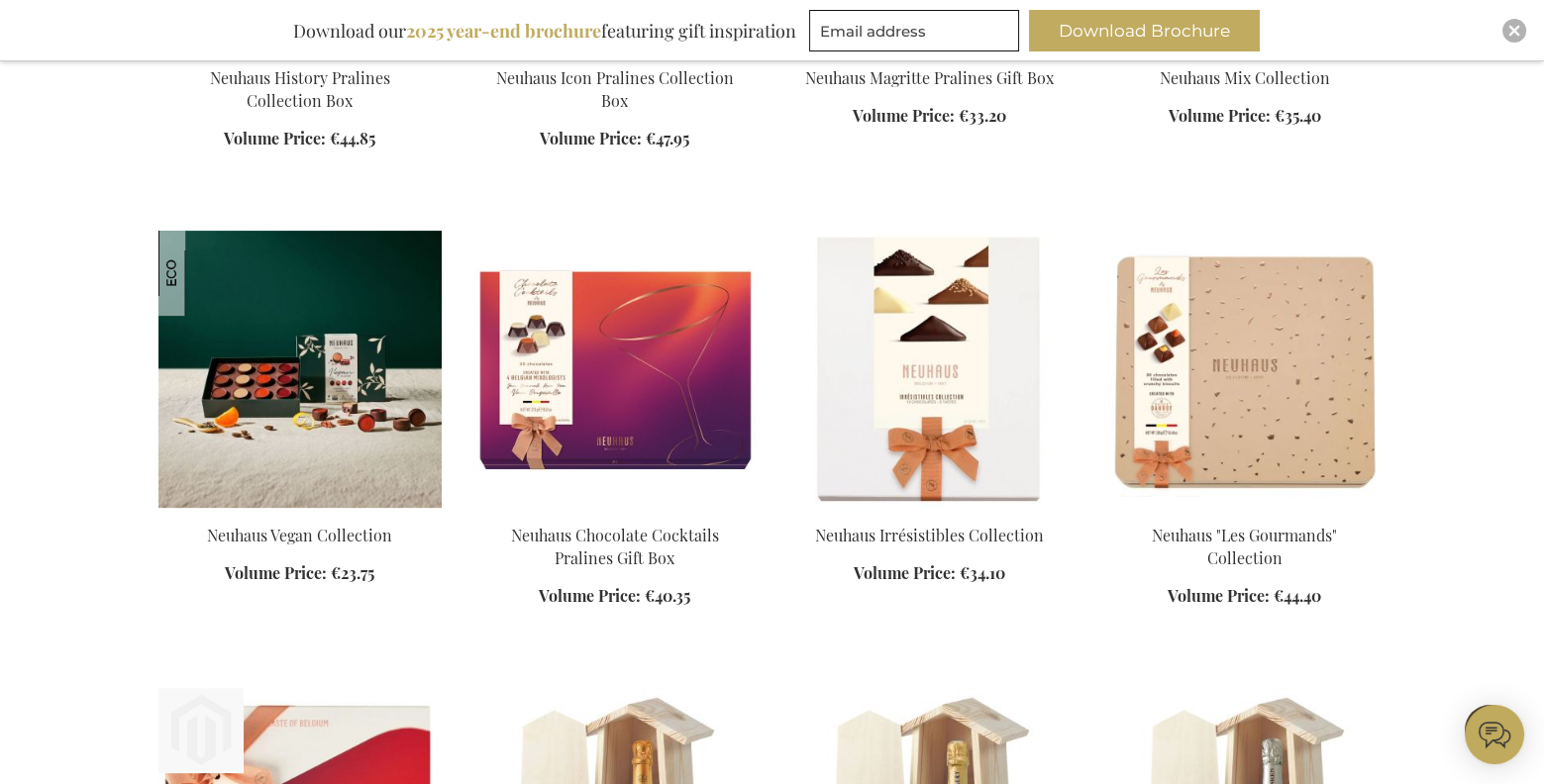 type on "flore" 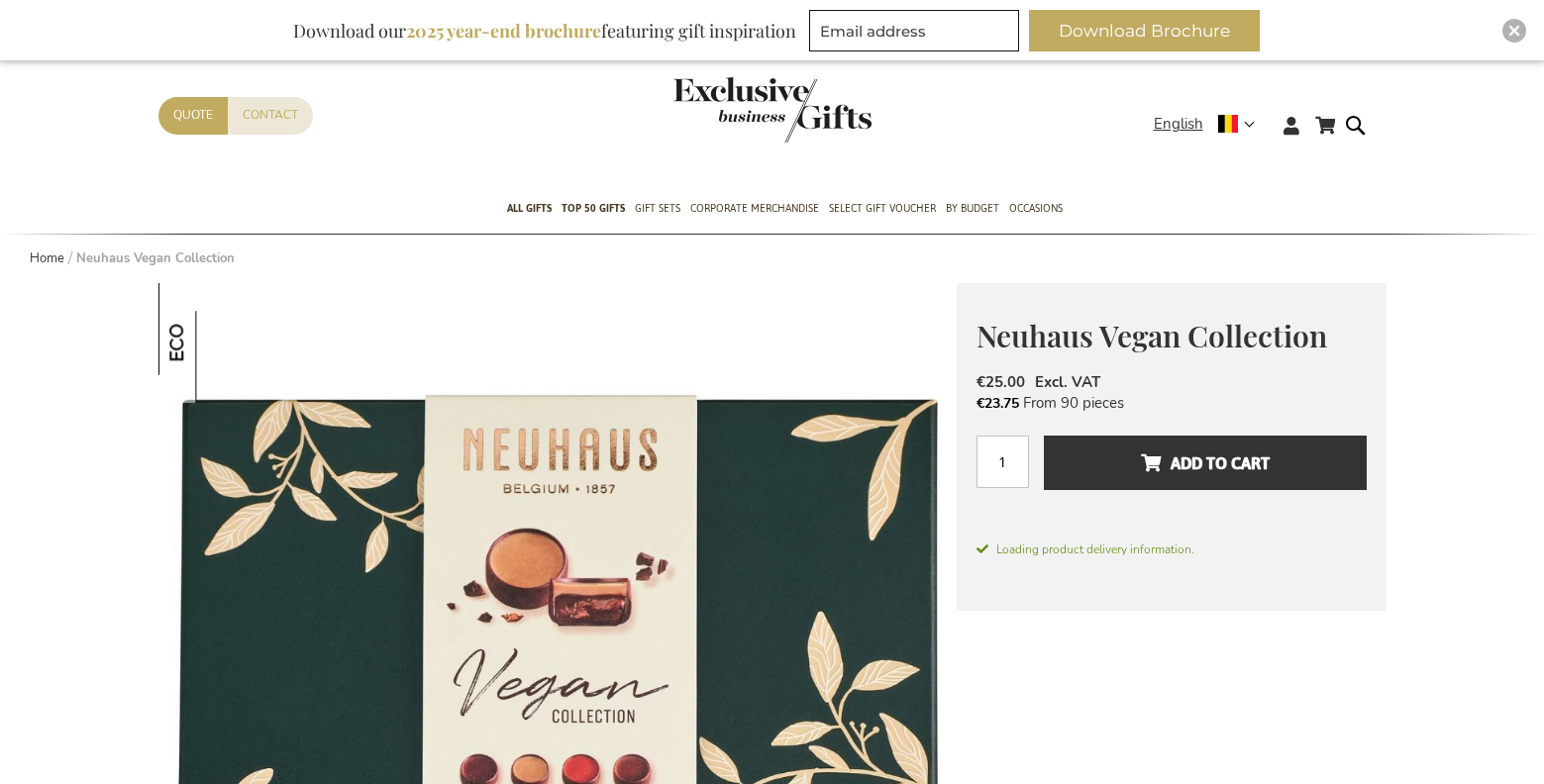 scroll, scrollTop: 0, scrollLeft: 0, axis: both 